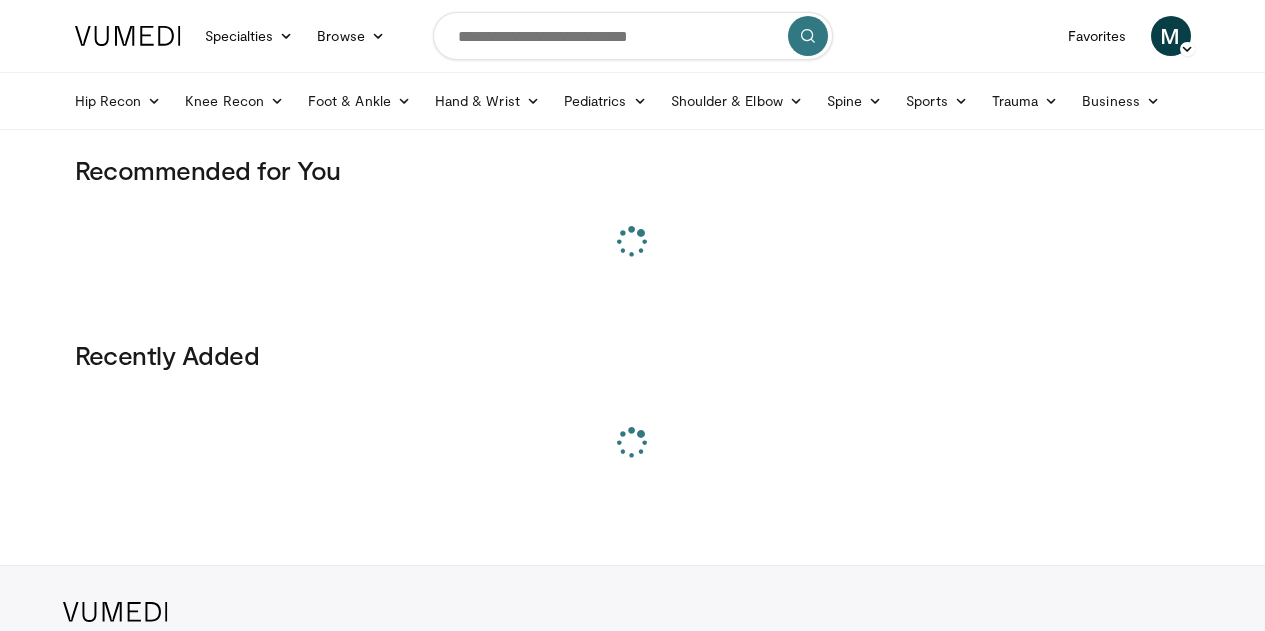 scroll, scrollTop: 0, scrollLeft: 0, axis: both 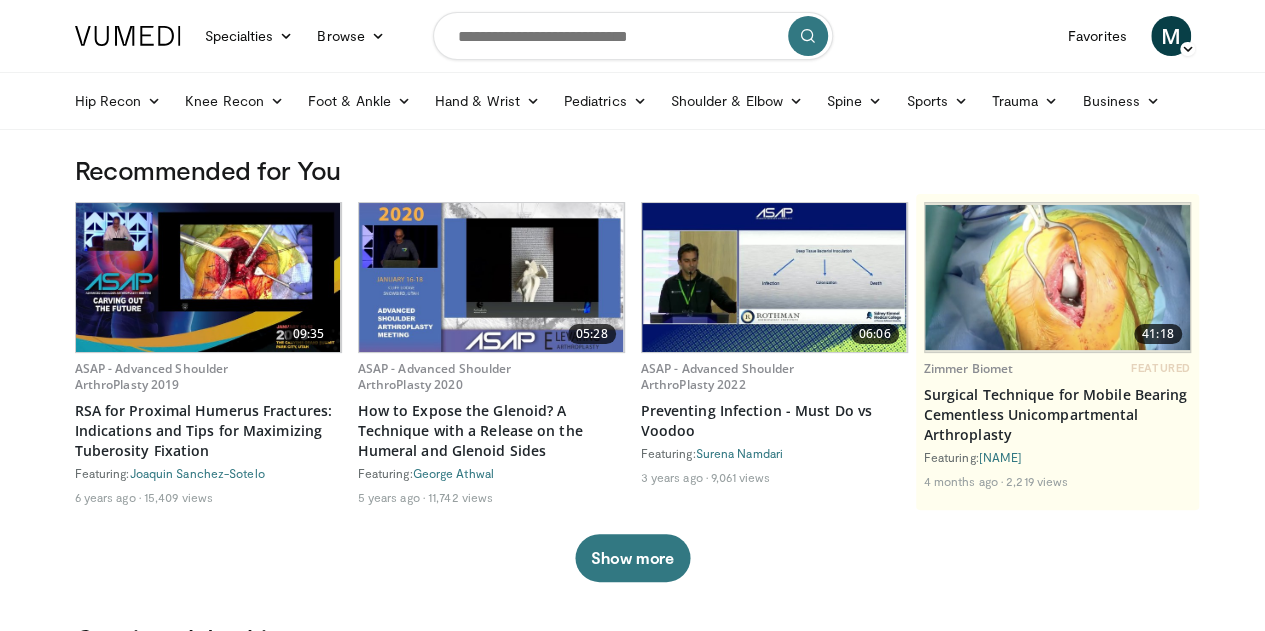 click at bounding box center [633, 36] 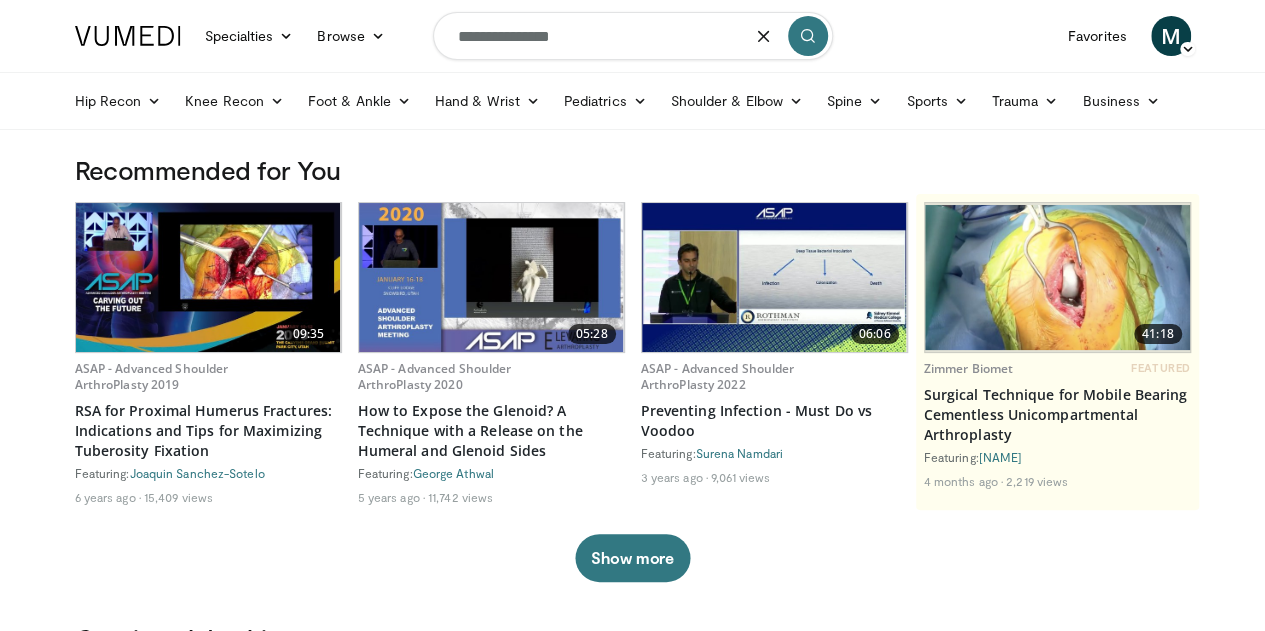 type on "**********" 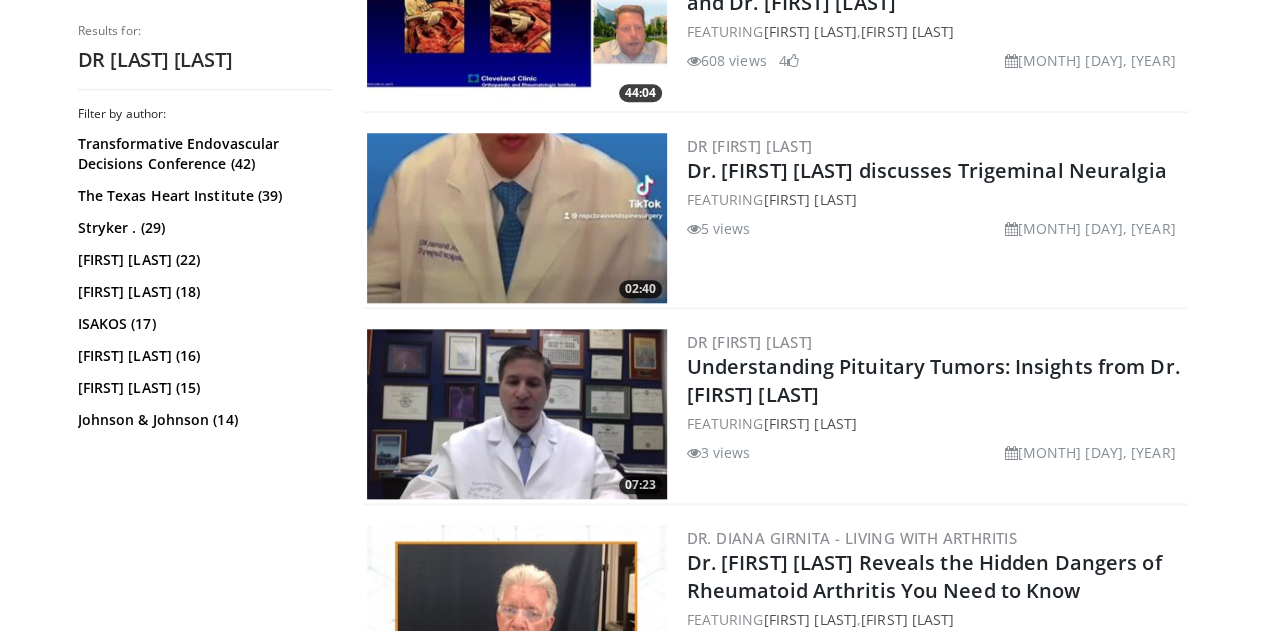 scroll, scrollTop: 0, scrollLeft: 0, axis: both 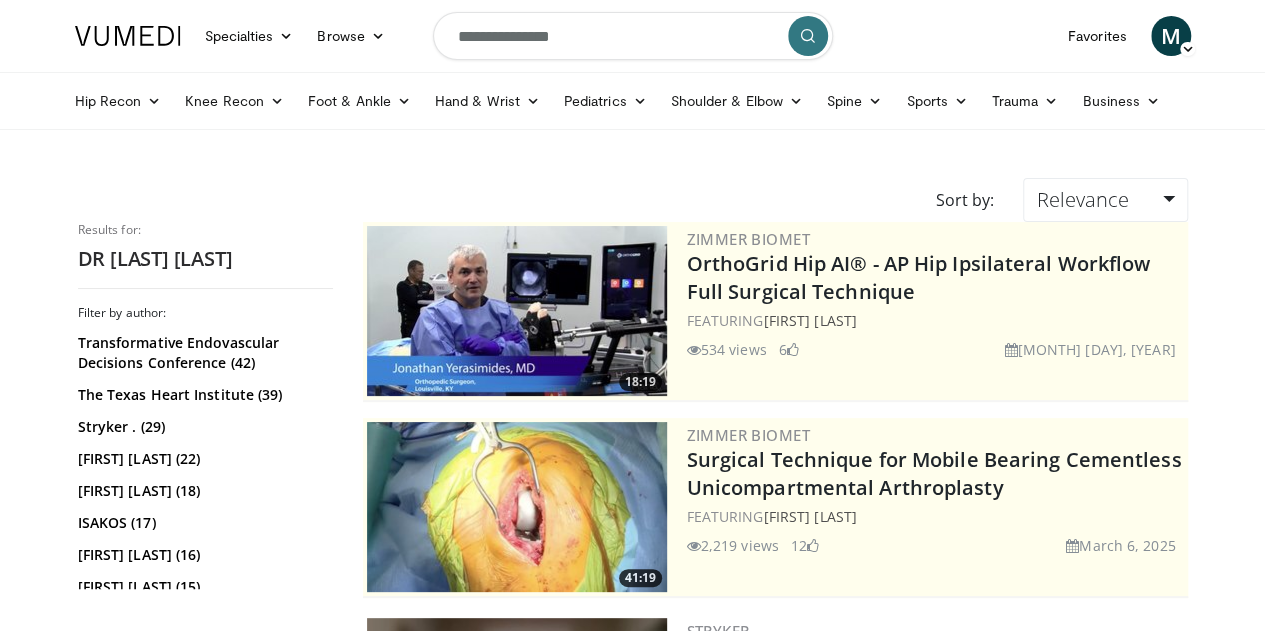 click on "**********" at bounding box center [633, 36] 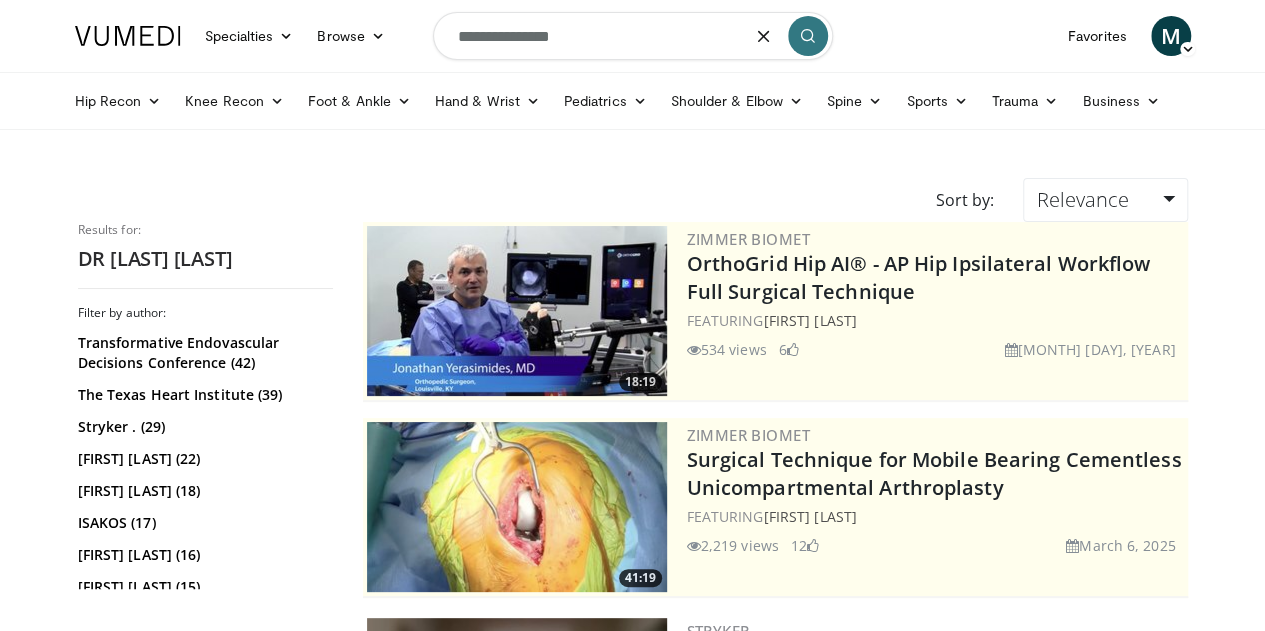 type on "**********" 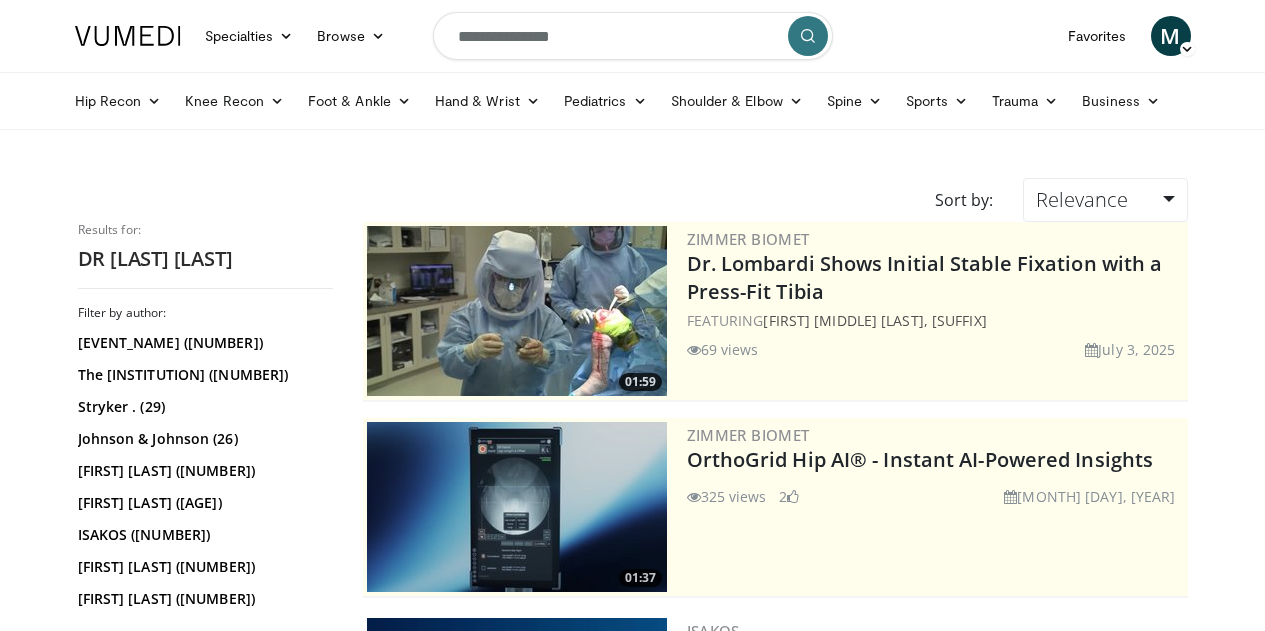 scroll, scrollTop: 0, scrollLeft: 0, axis: both 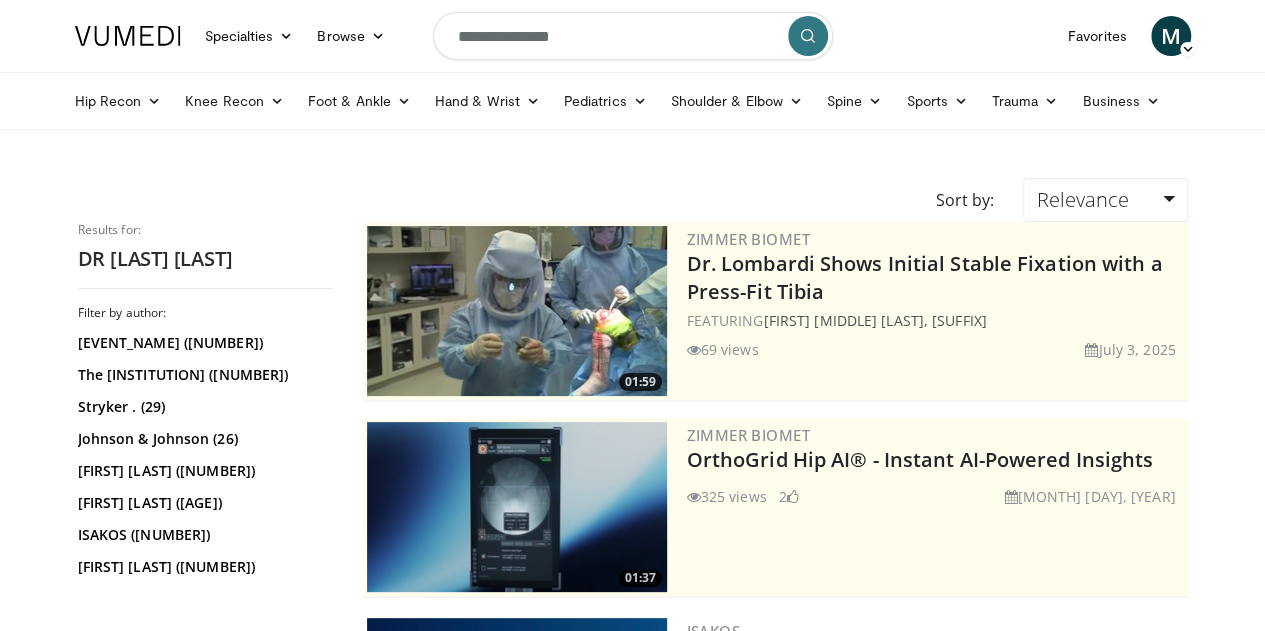 click on "**********" at bounding box center (633, 36) 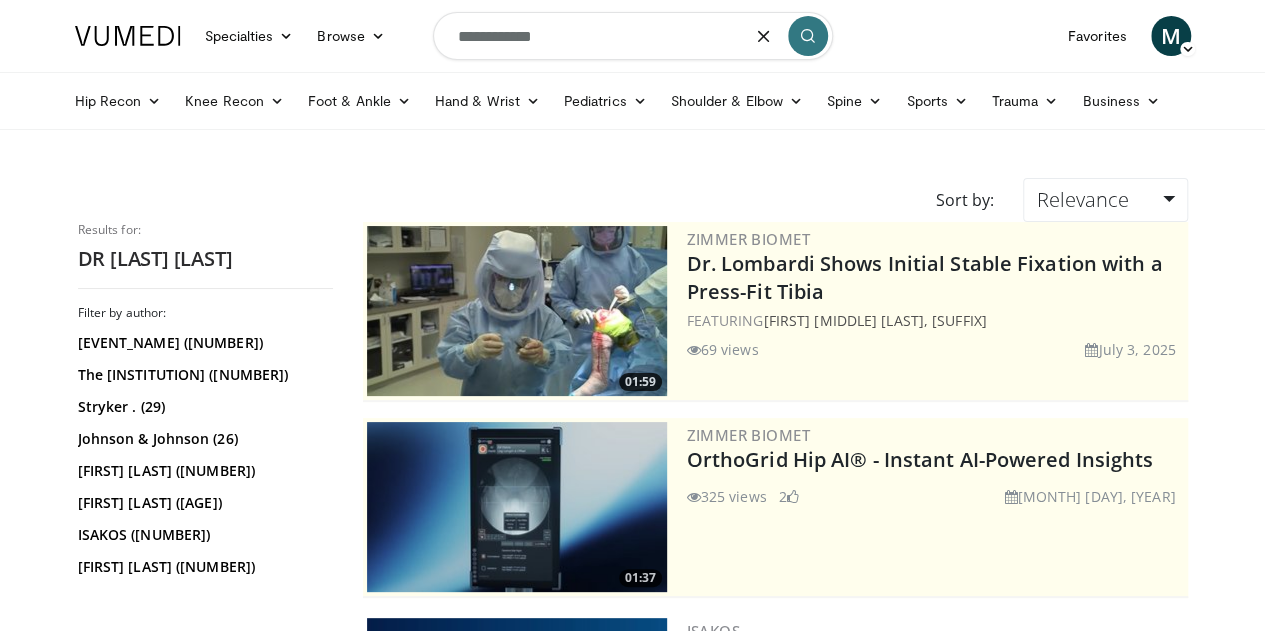 type on "**********" 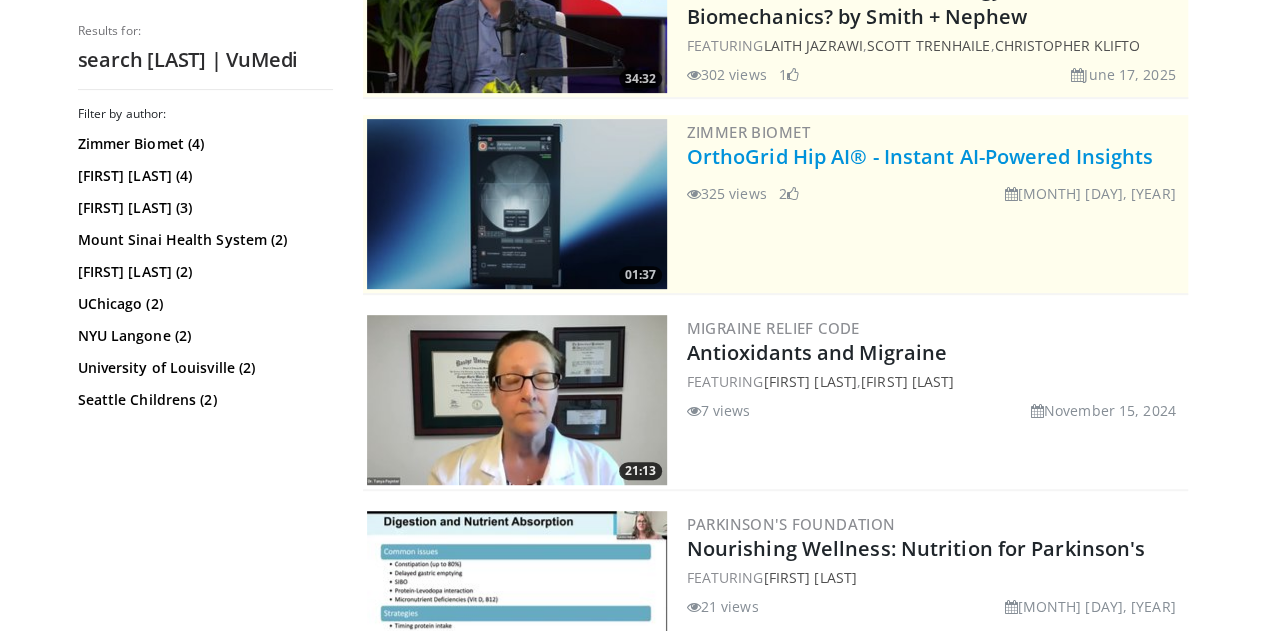 scroll, scrollTop: 0, scrollLeft: 0, axis: both 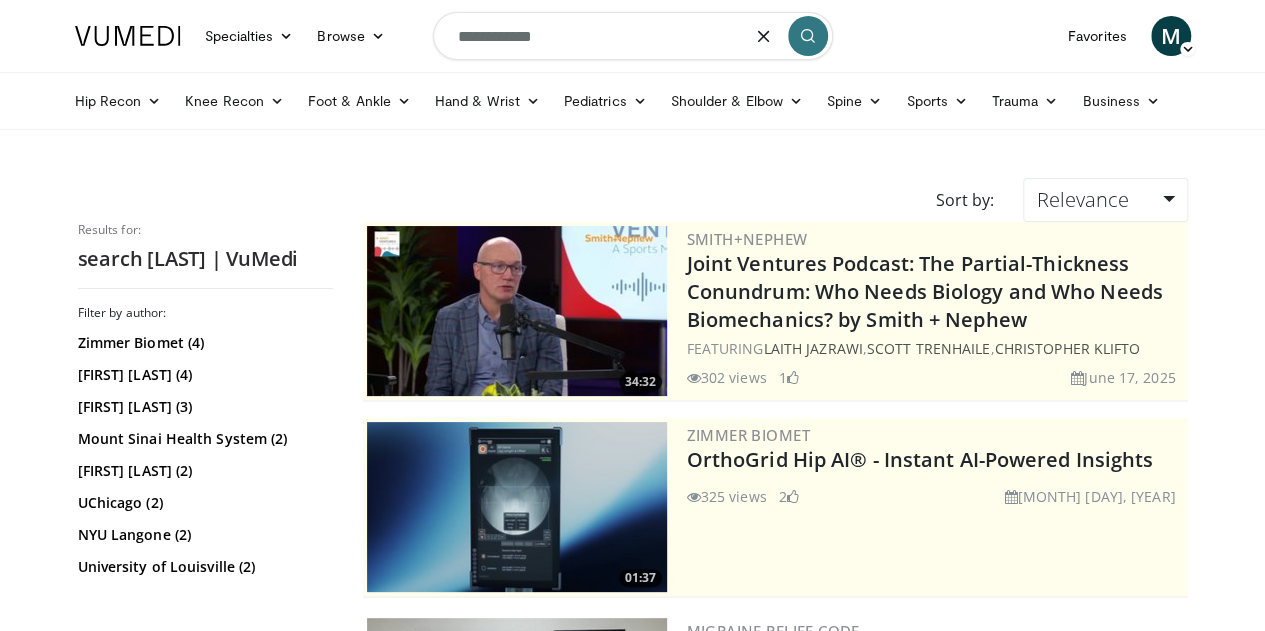 click on "**********" at bounding box center [633, 36] 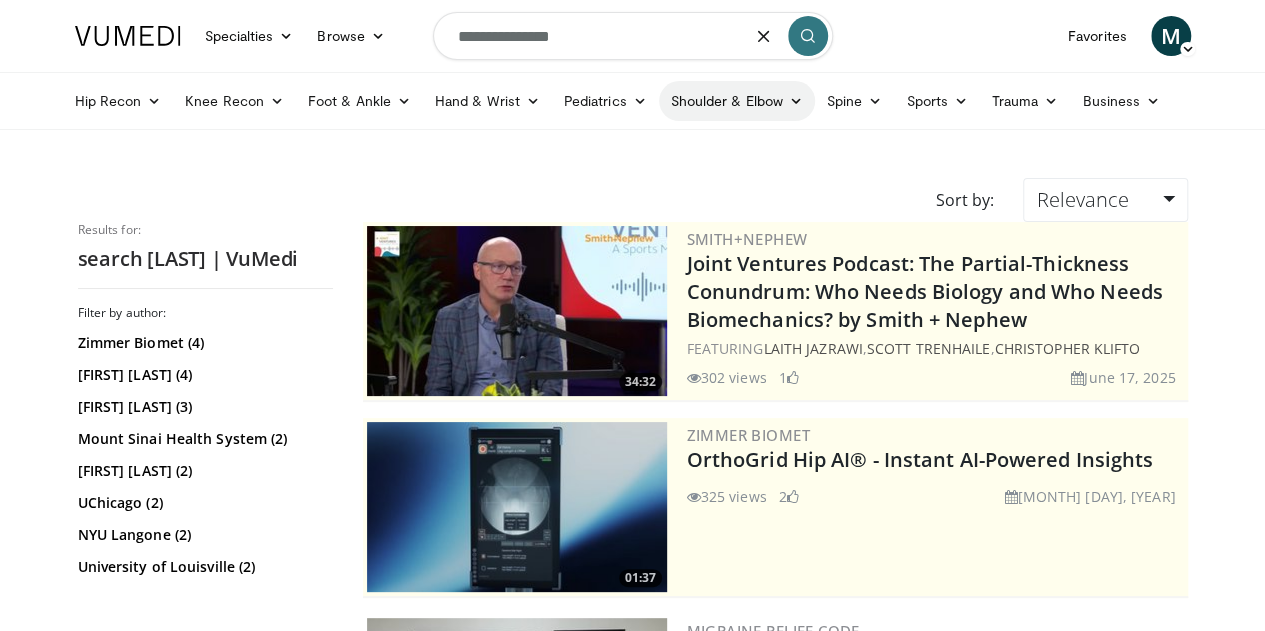 type on "**********" 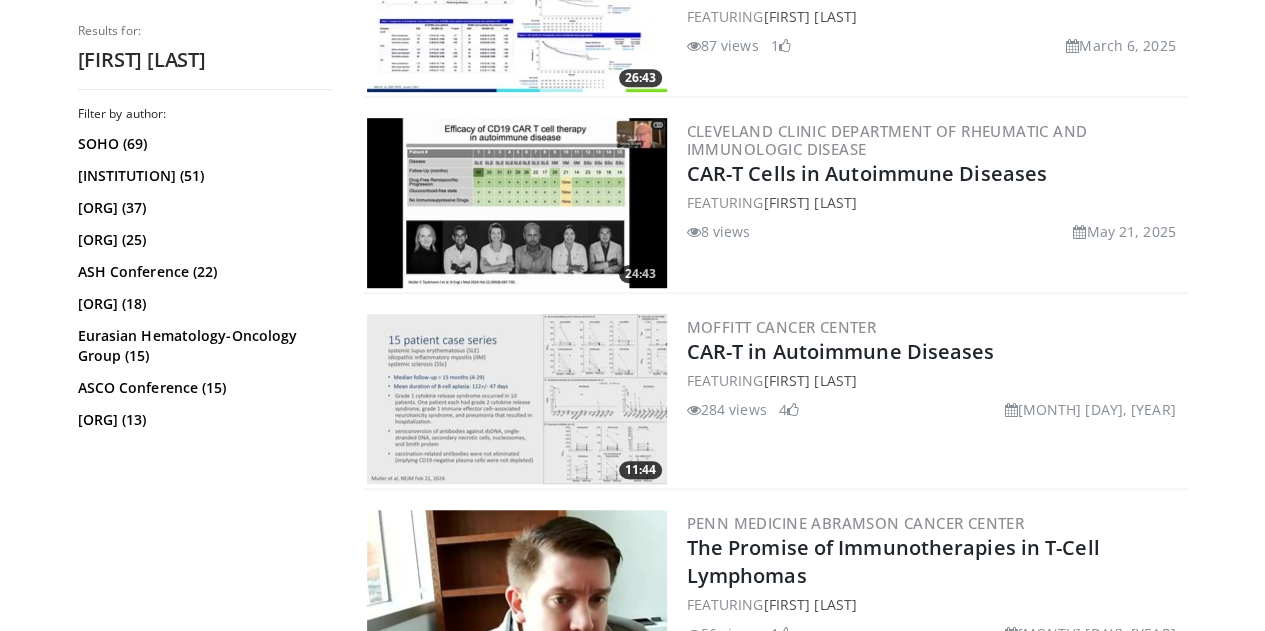scroll, scrollTop: 0, scrollLeft: 0, axis: both 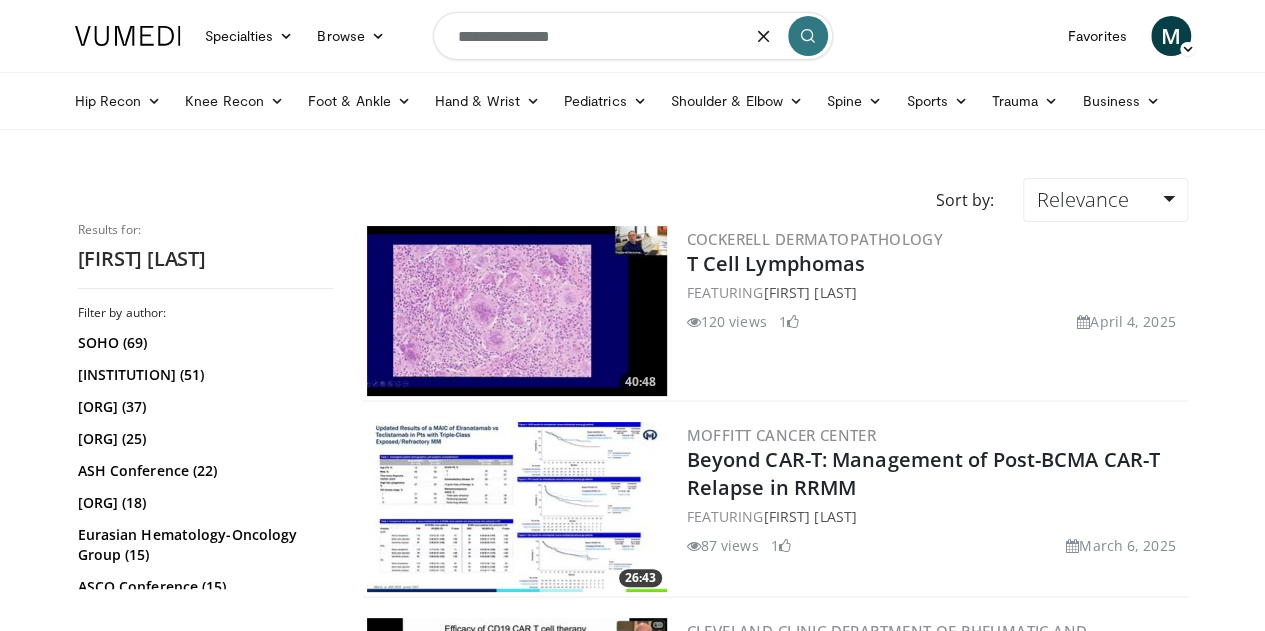 click on "**********" at bounding box center (633, 36) 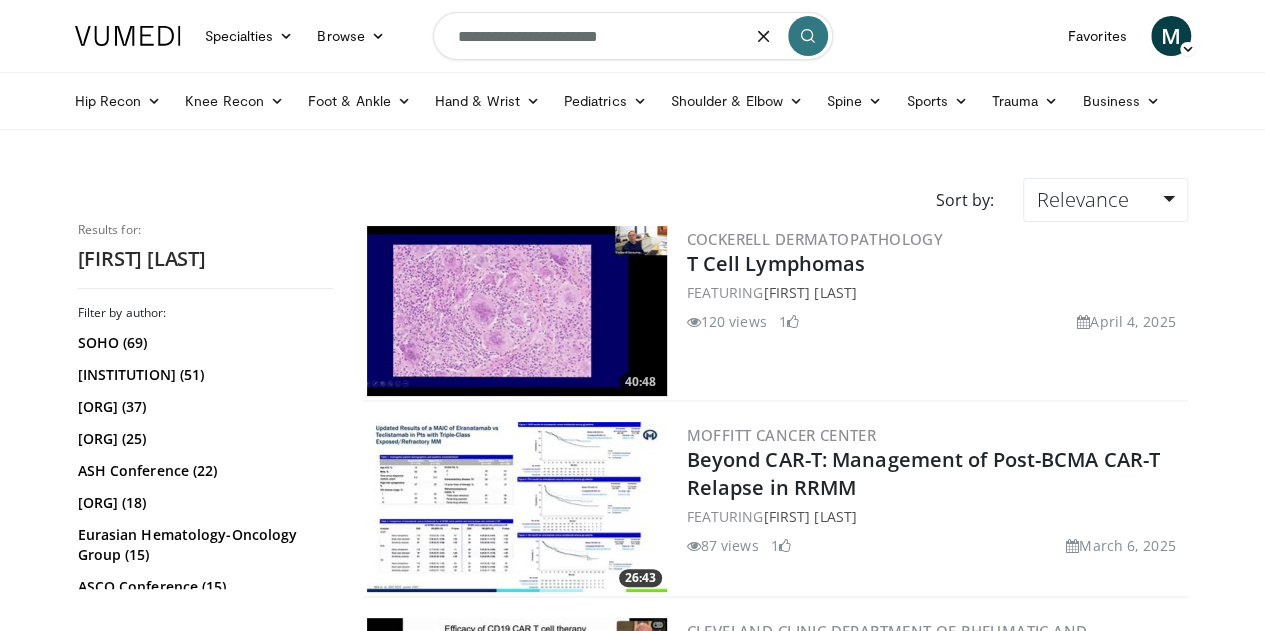 type on "**********" 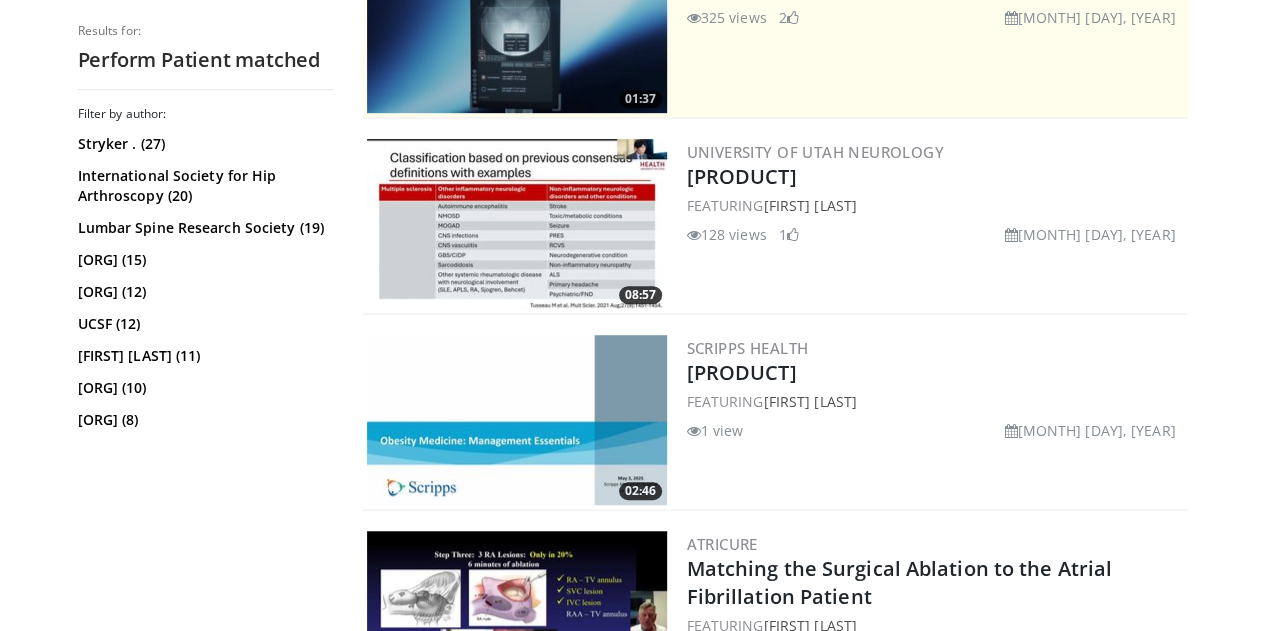 scroll, scrollTop: 0, scrollLeft: 0, axis: both 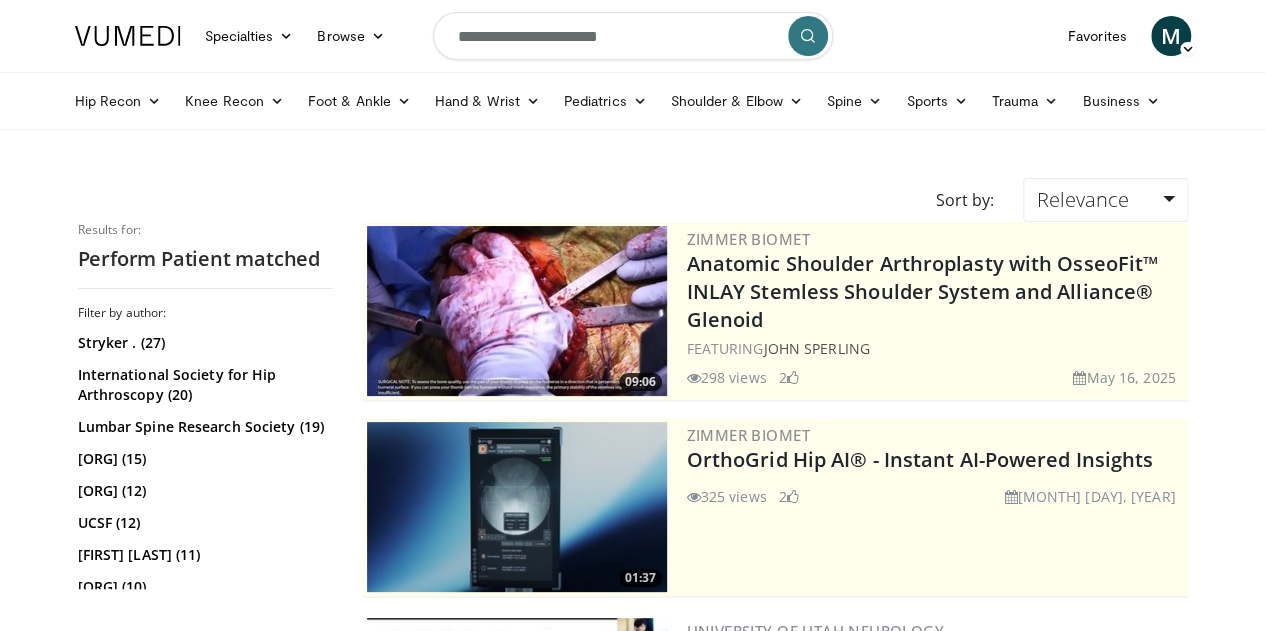 click on "**********" at bounding box center [633, 36] 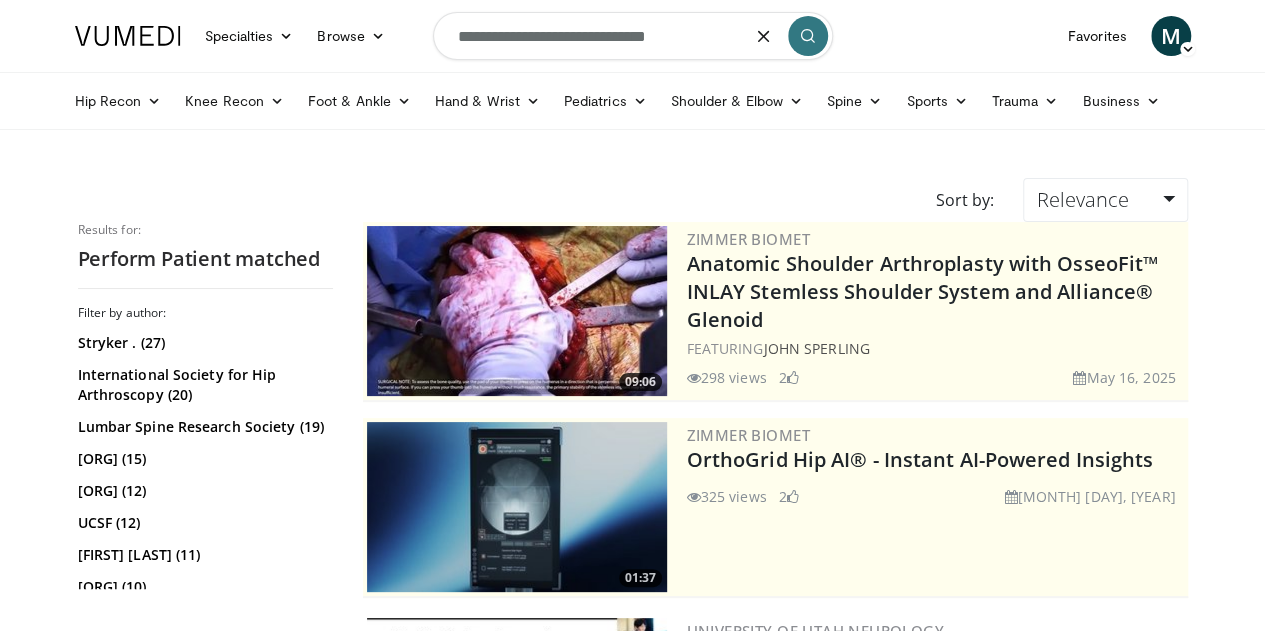 type on "**********" 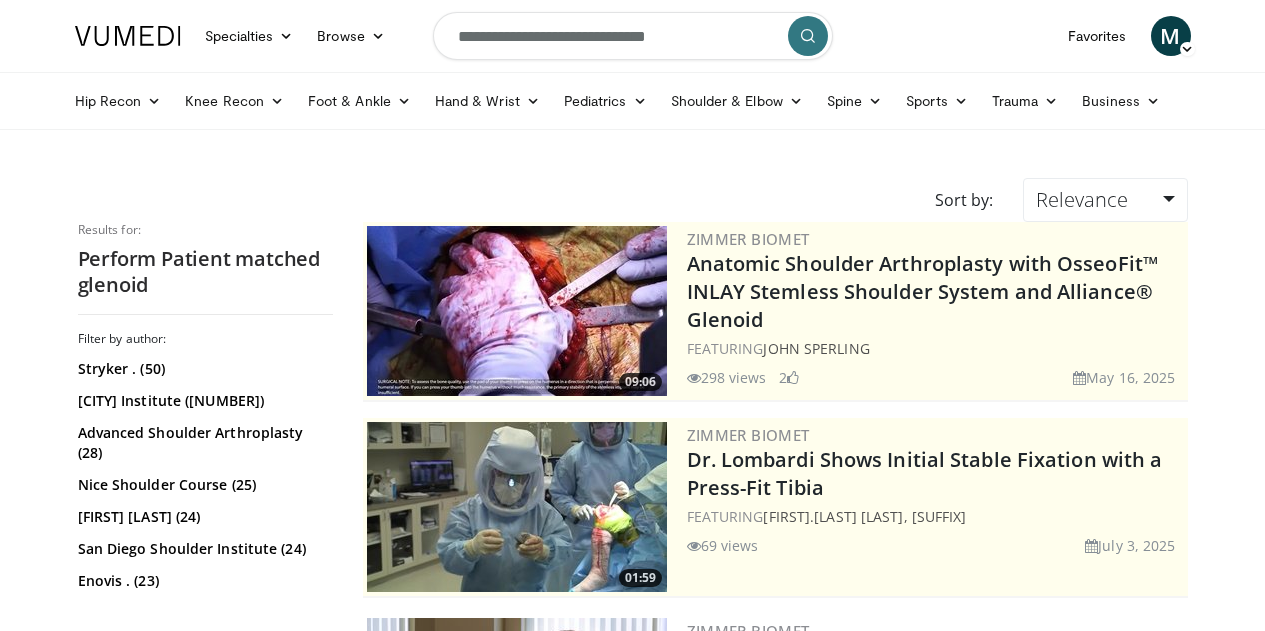 scroll, scrollTop: 0, scrollLeft: 0, axis: both 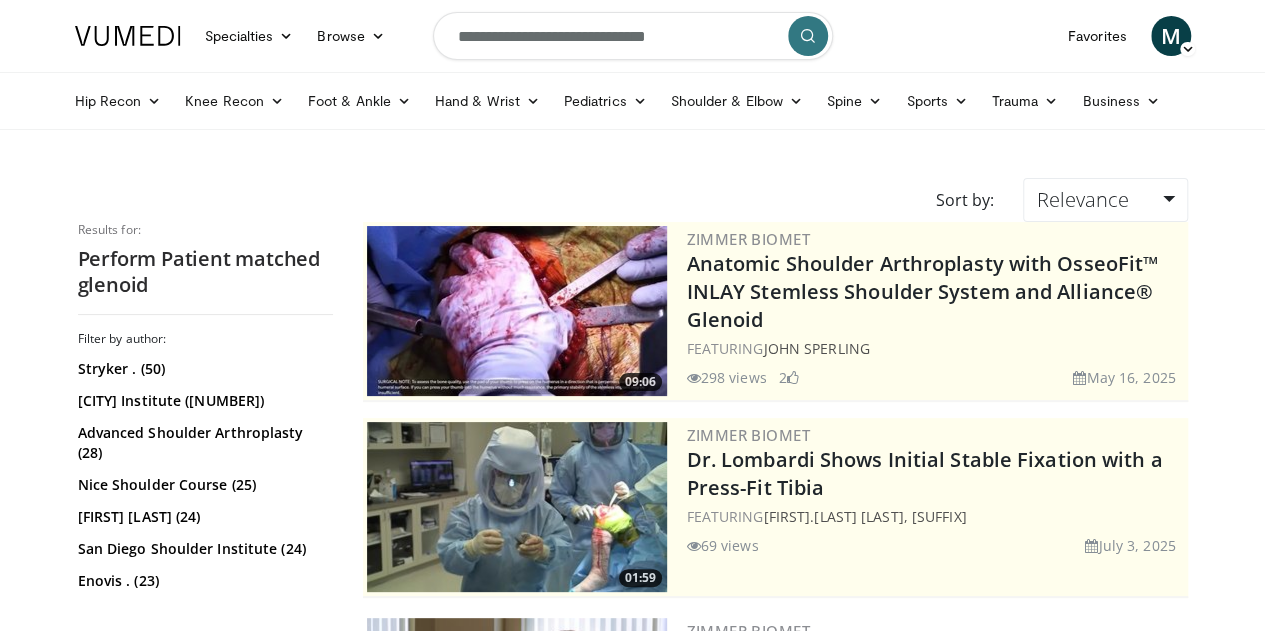 click on "**********" at bounding box center [633, 36] 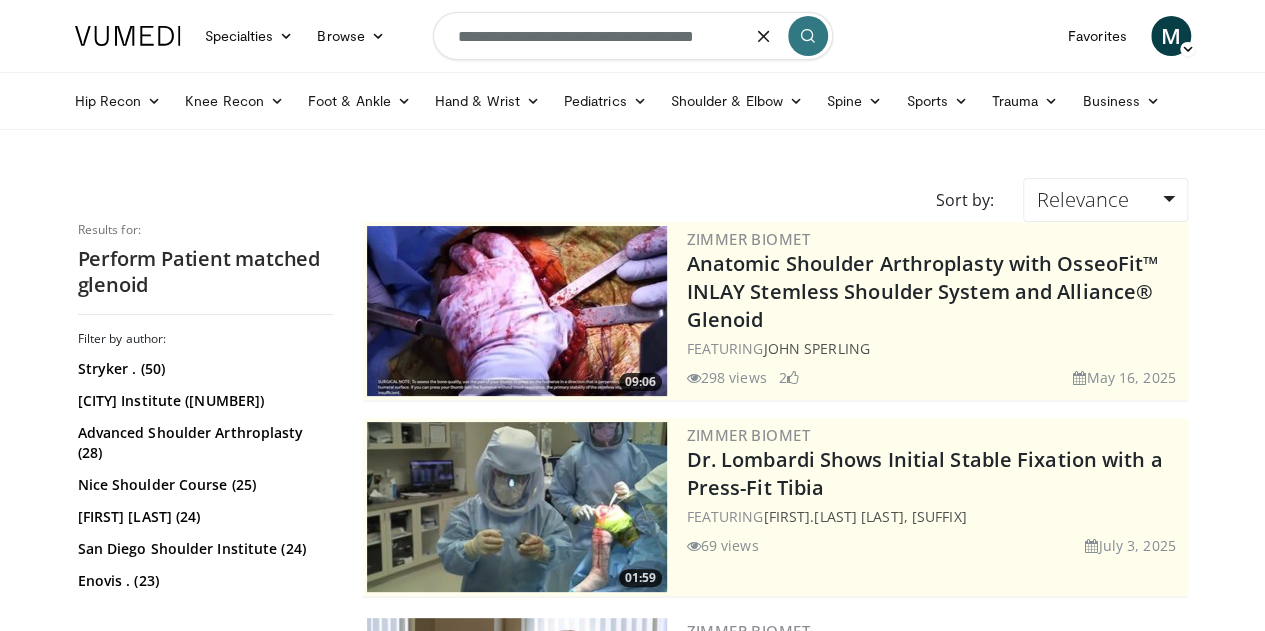 type on "**********" 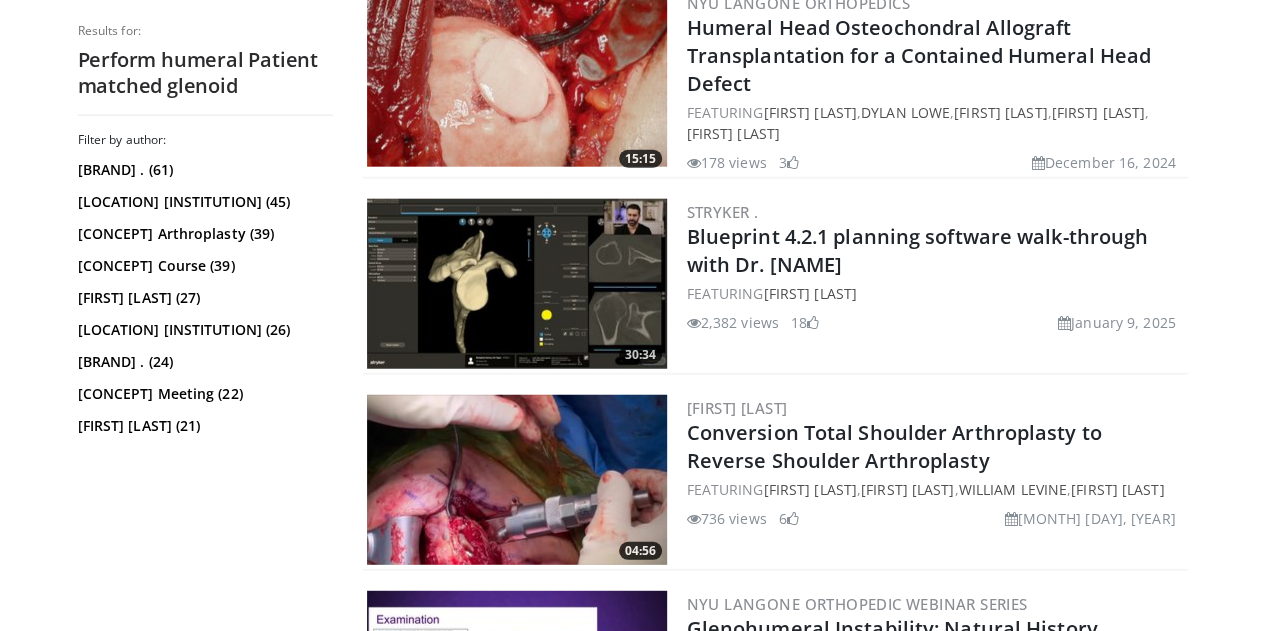 scroll, scrollTop: 2391, scrollLeft: 0, axis: vertical 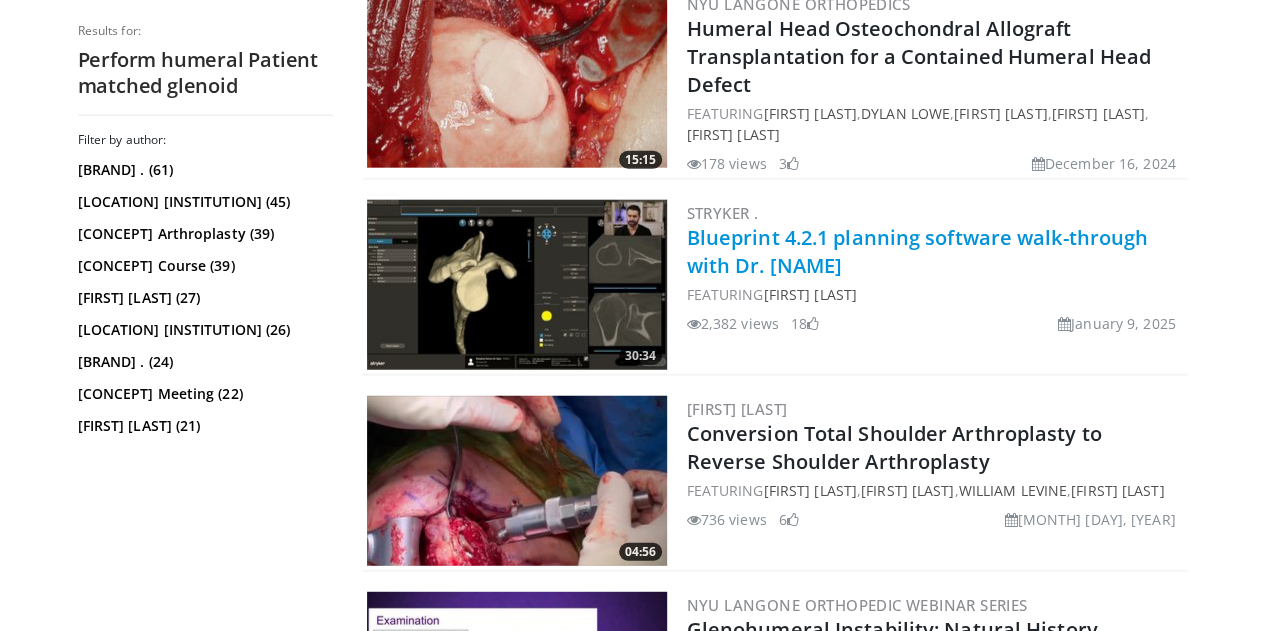 click on "Blueprint 4.2.1 planning software walk-through with Dr. [NAME]" at bounding box center [918, 251] 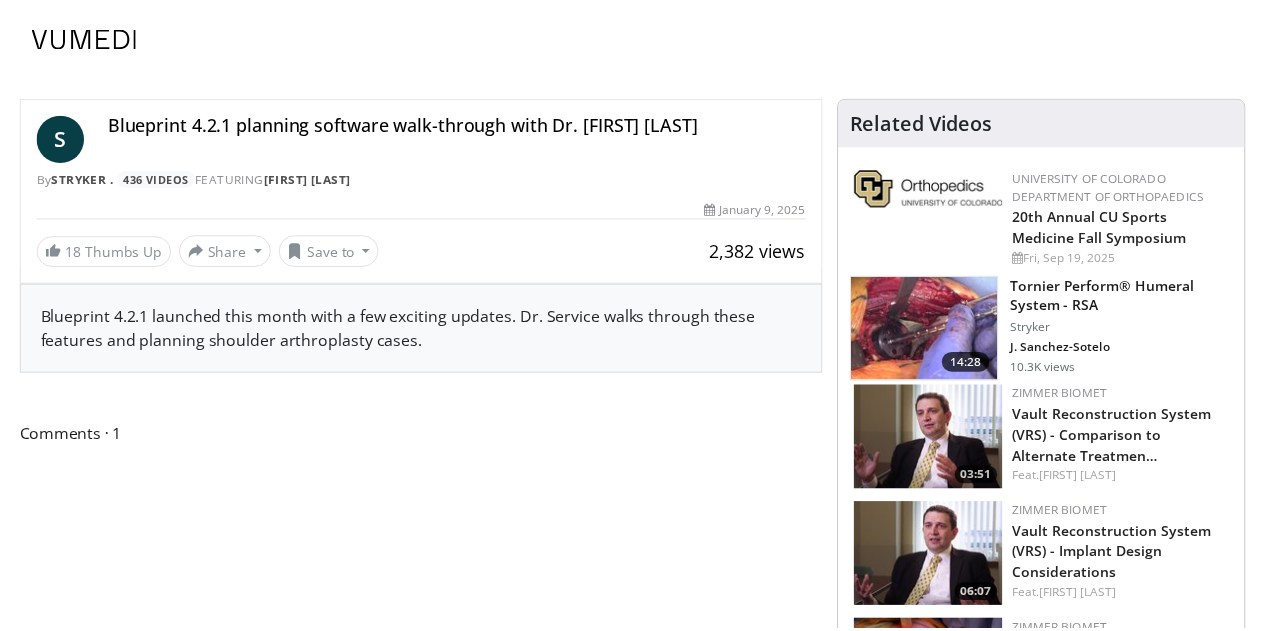 scroll, scrollTop: 0, scrollLeft: 0, axis: both 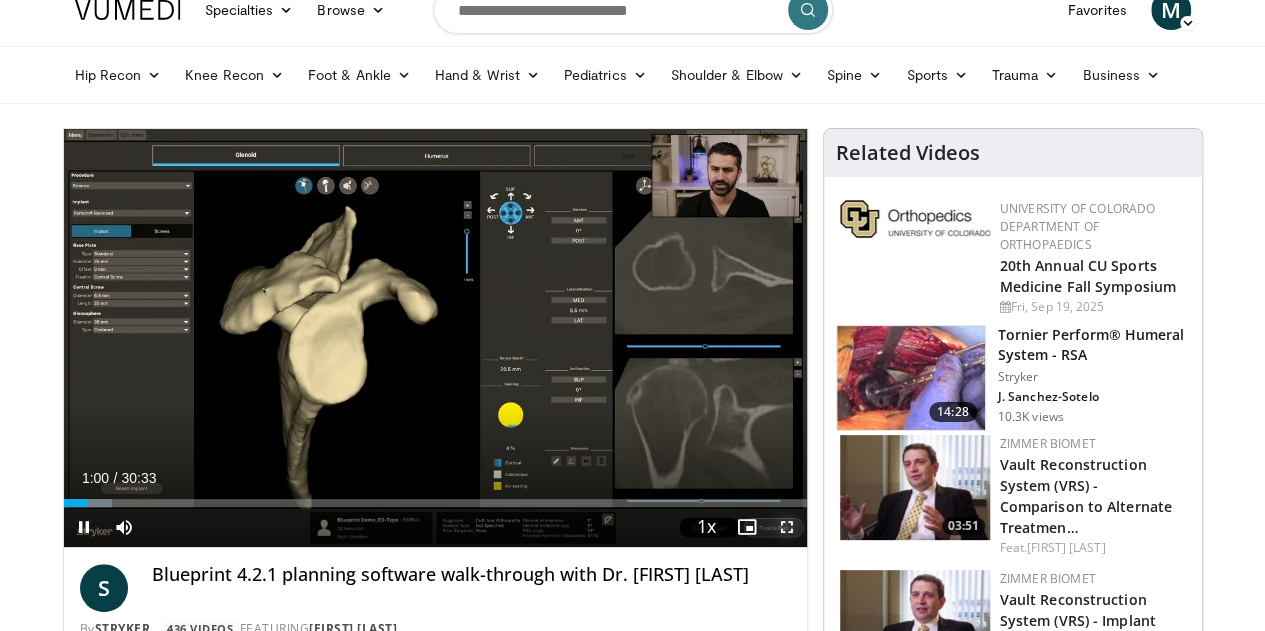 click at bounding box center [787, 527] 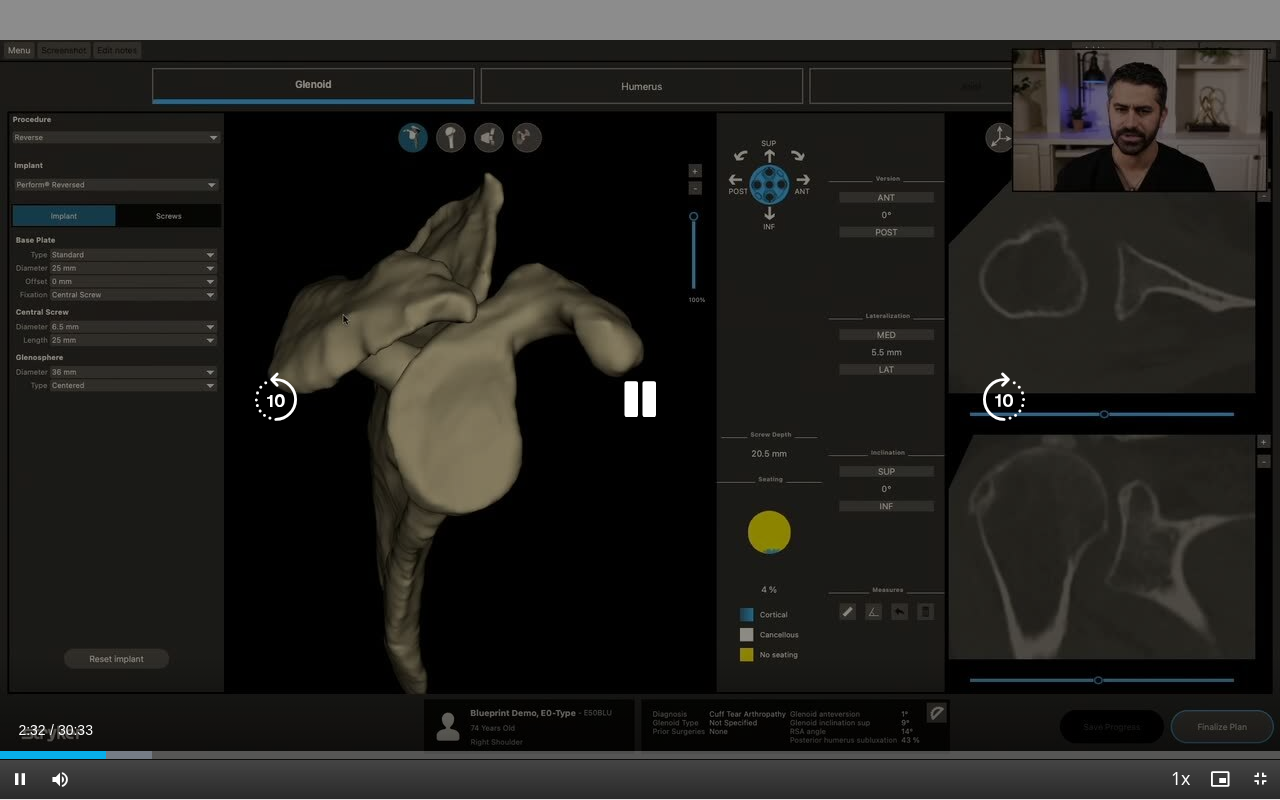 click at bounding box center (640, 400) 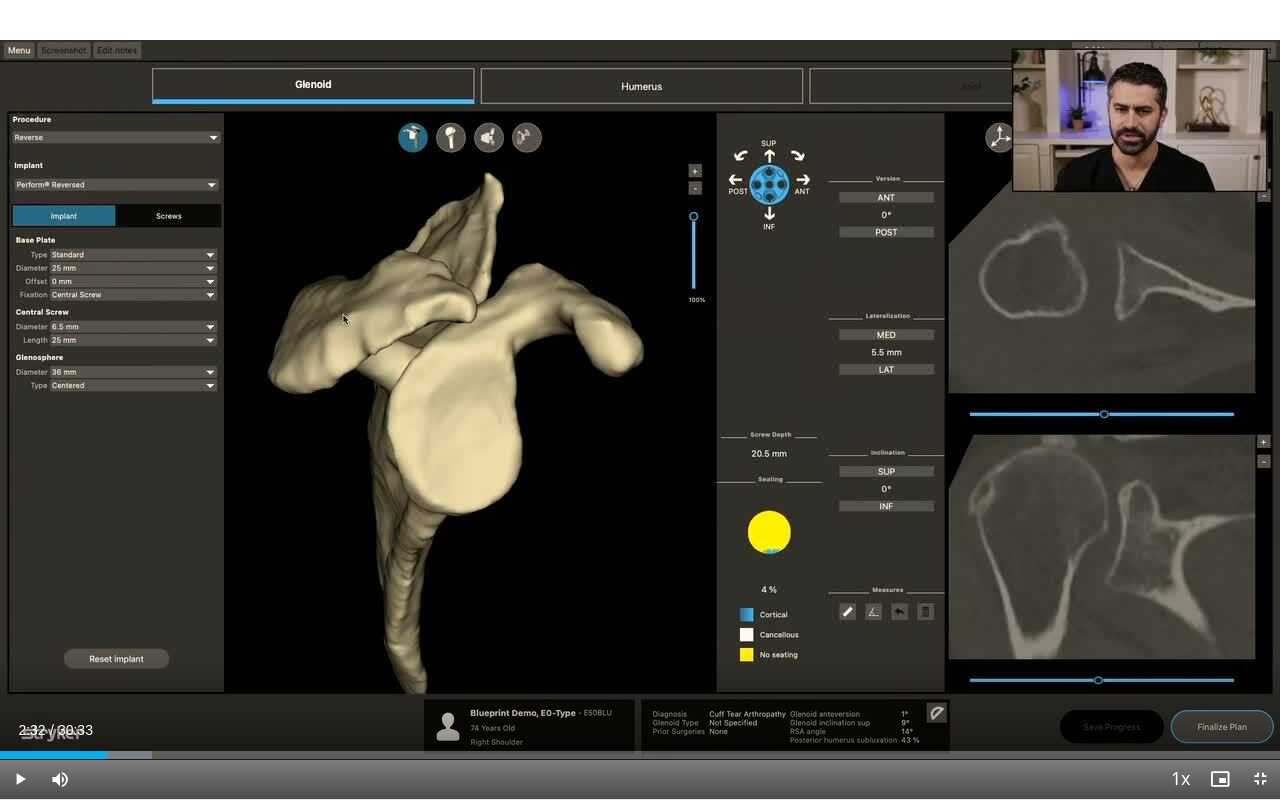 type 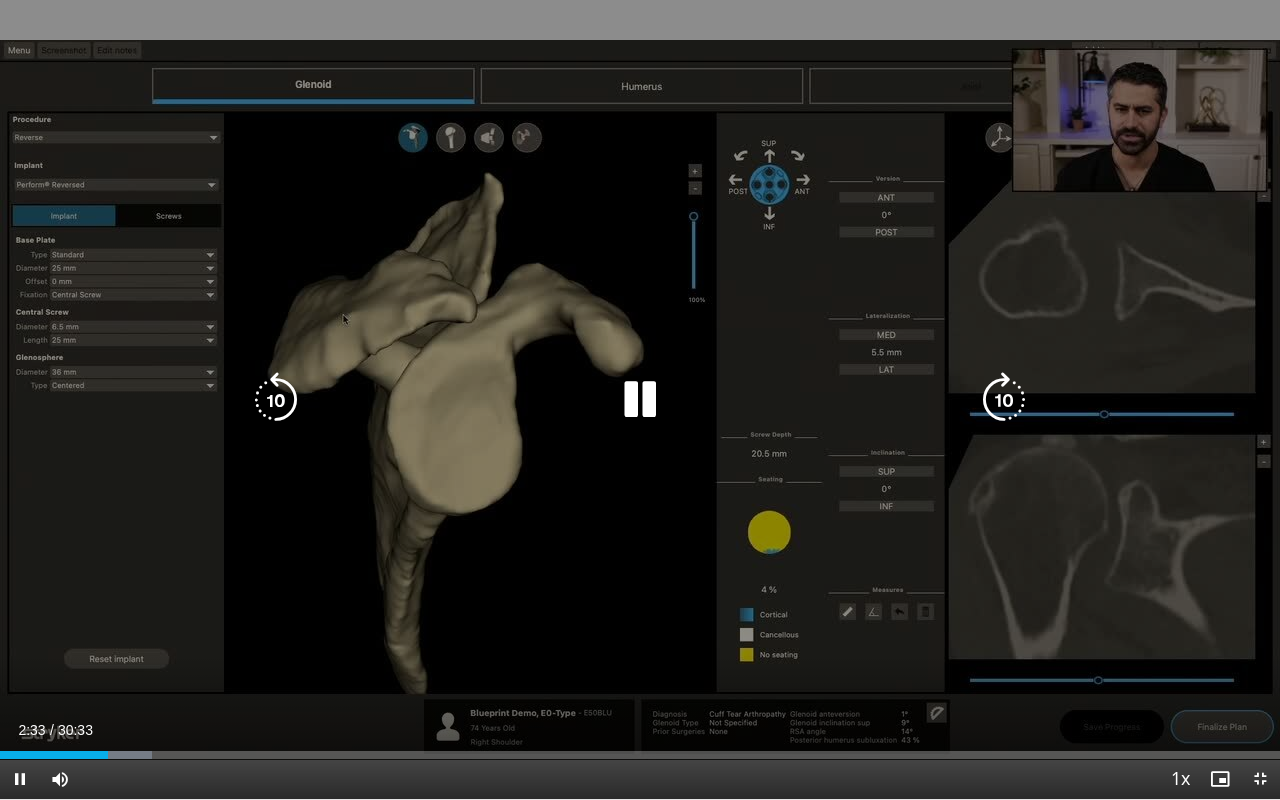click at bounding box center [276, 400] 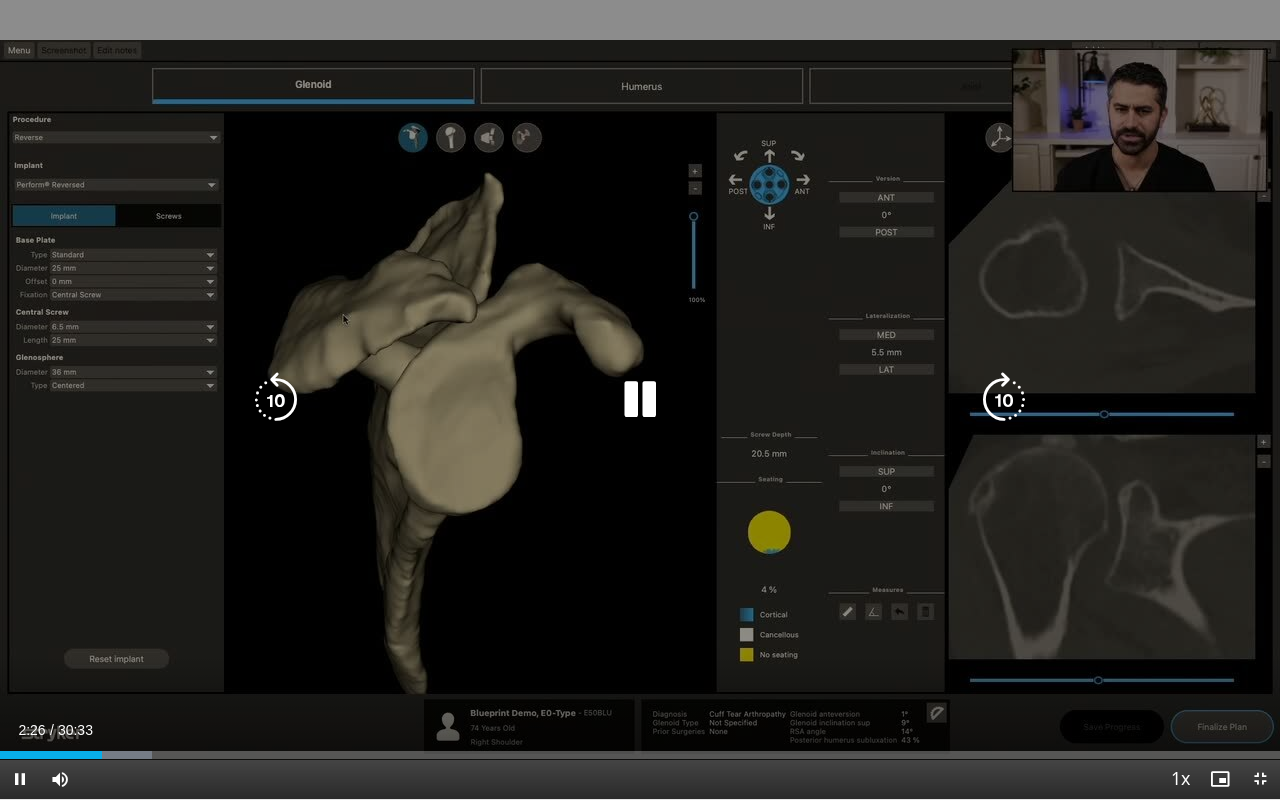click at bounding box center [276, 400] 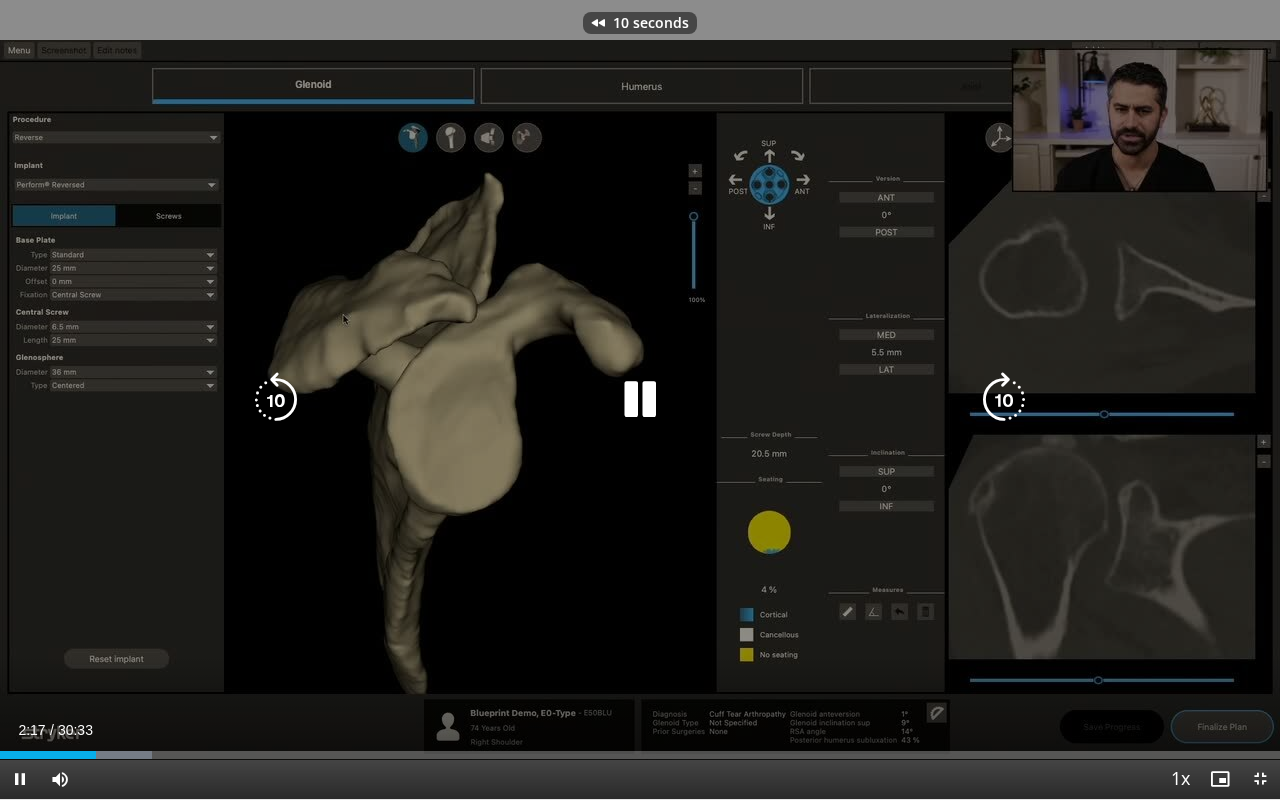 click at bounding box center (276, 400) 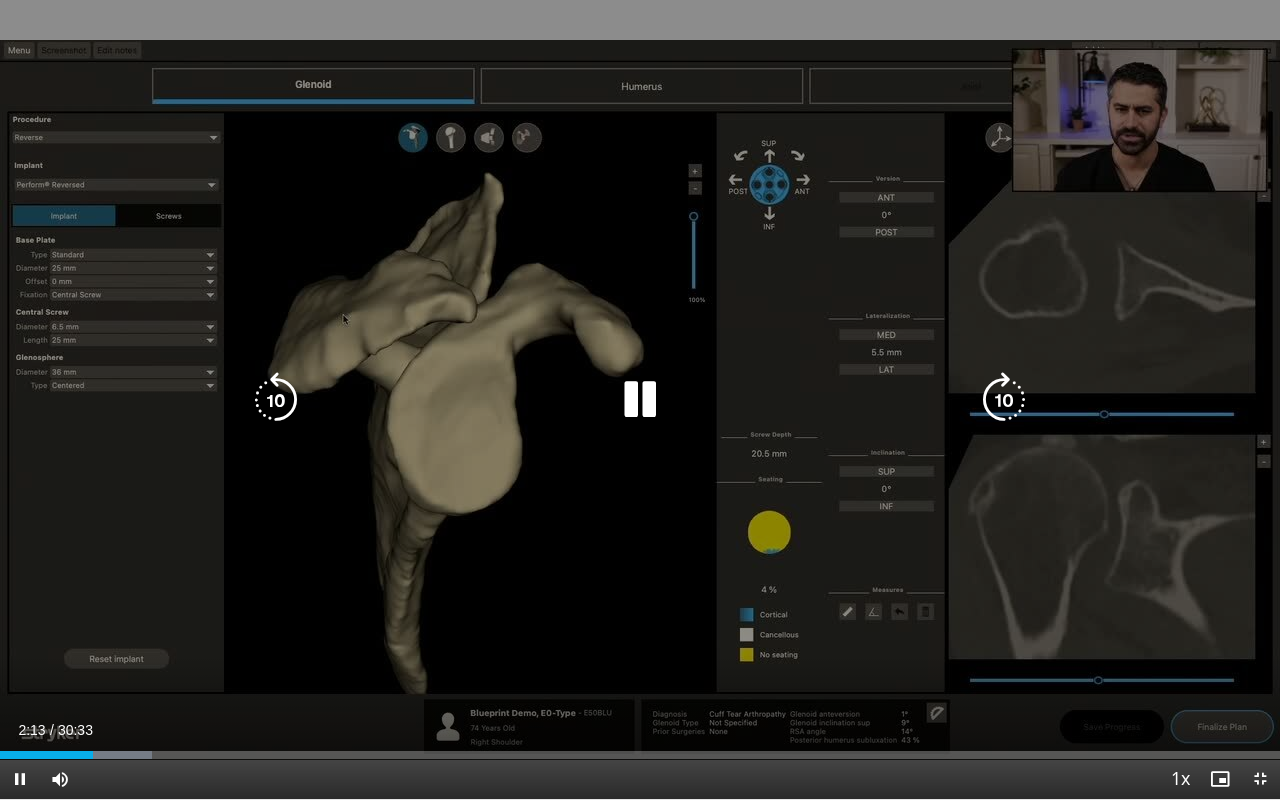 click at bounding box center (640, 400) 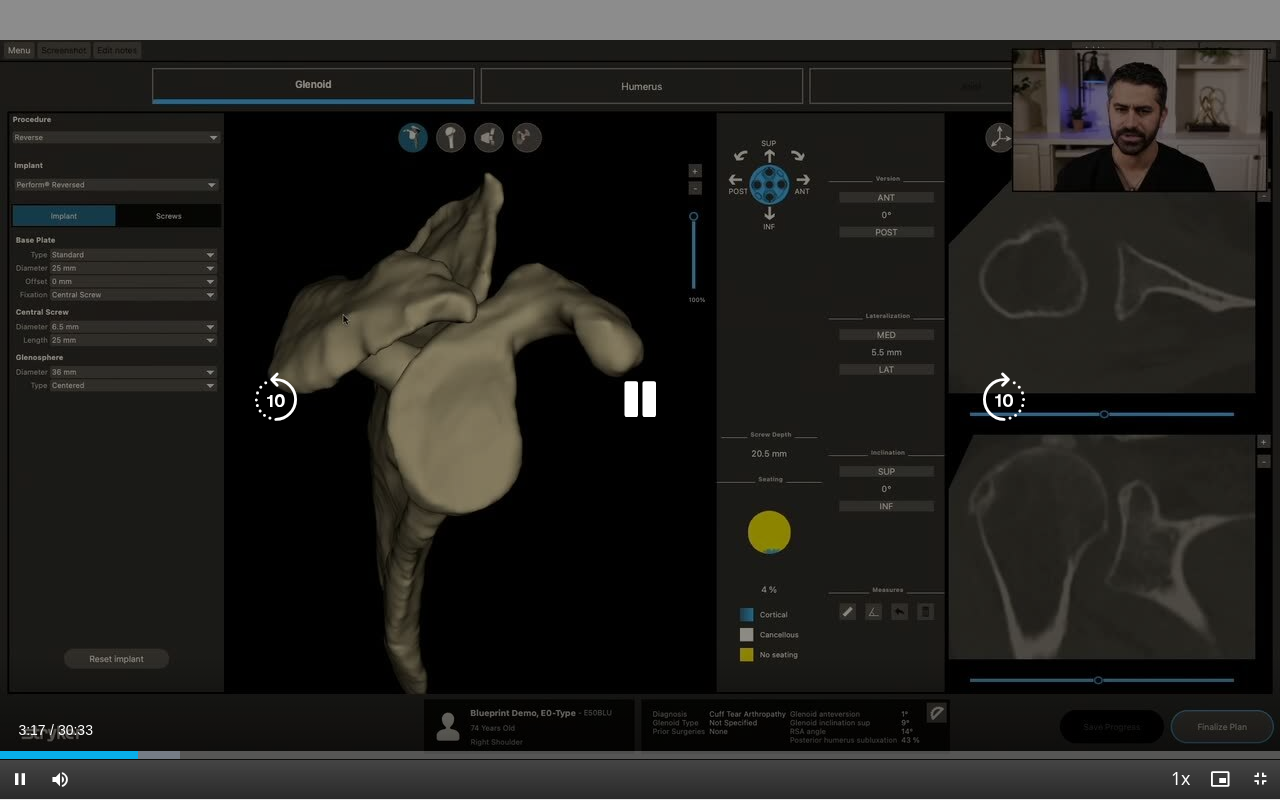 click at bounding box center [276, 400] 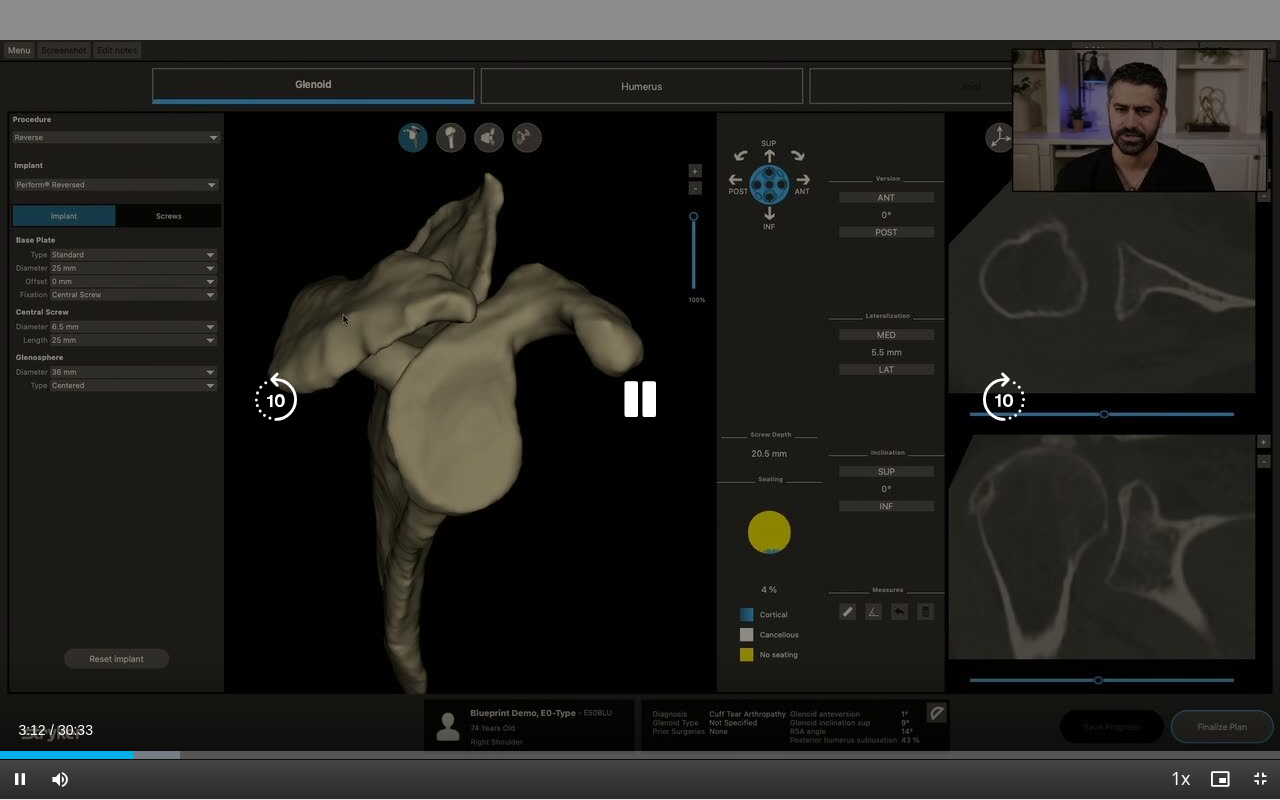 click at bounding box center (640, 400) 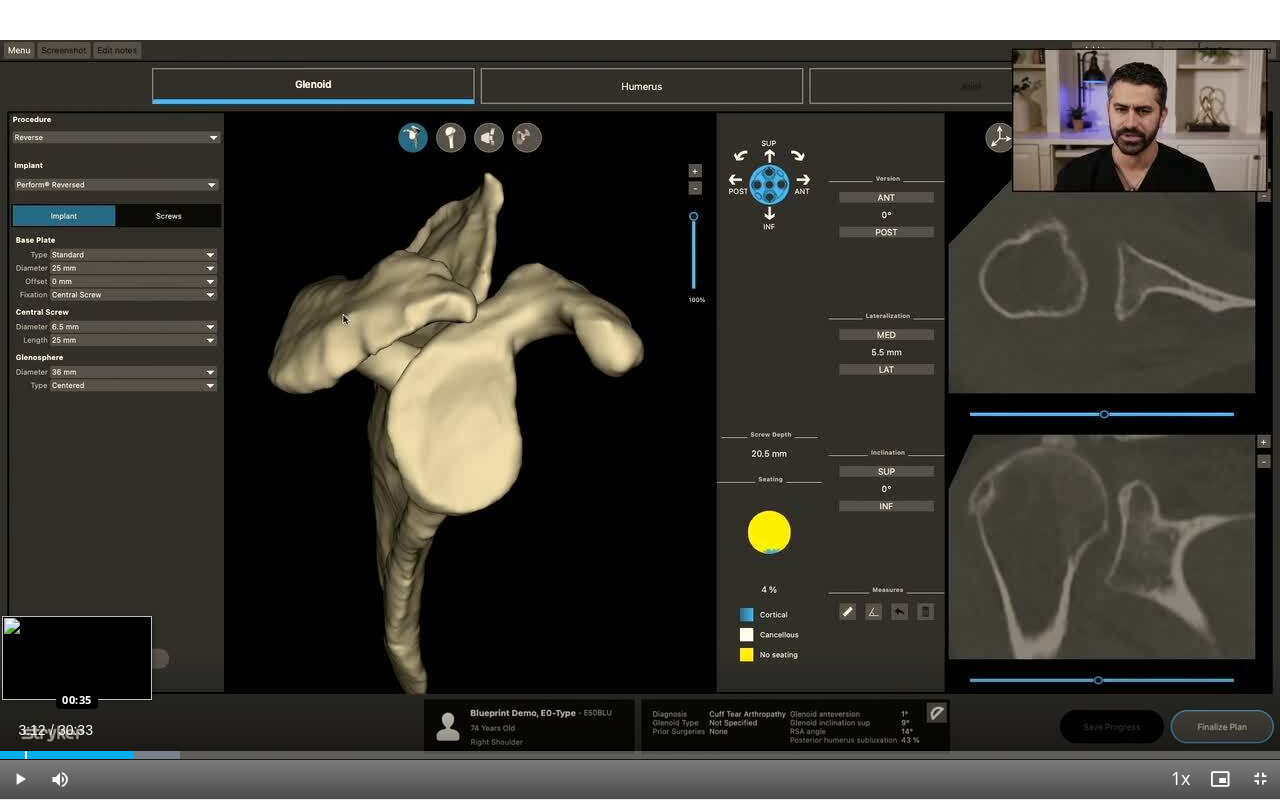 click on "Loaded :  14.06% 03:12 00:35" at bounding box center [640, 749] 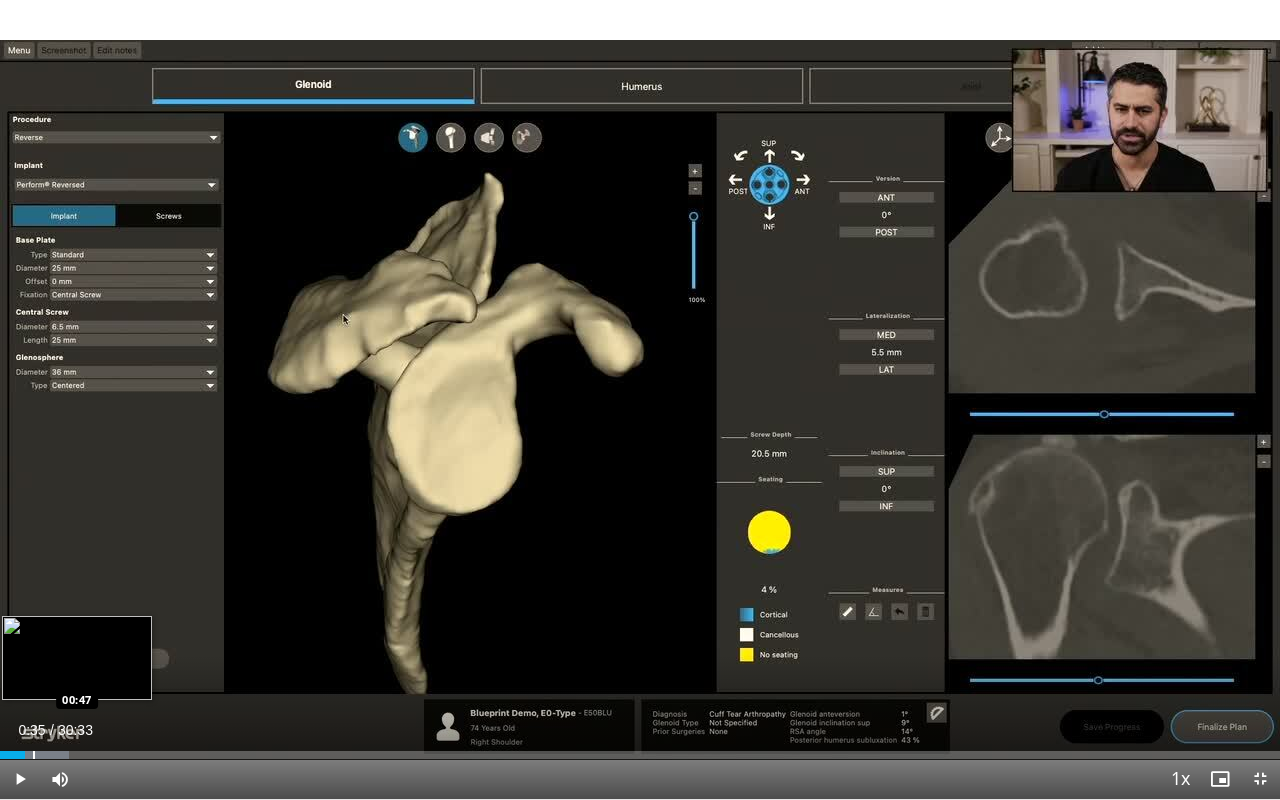 click at bounding box center (34, 755) 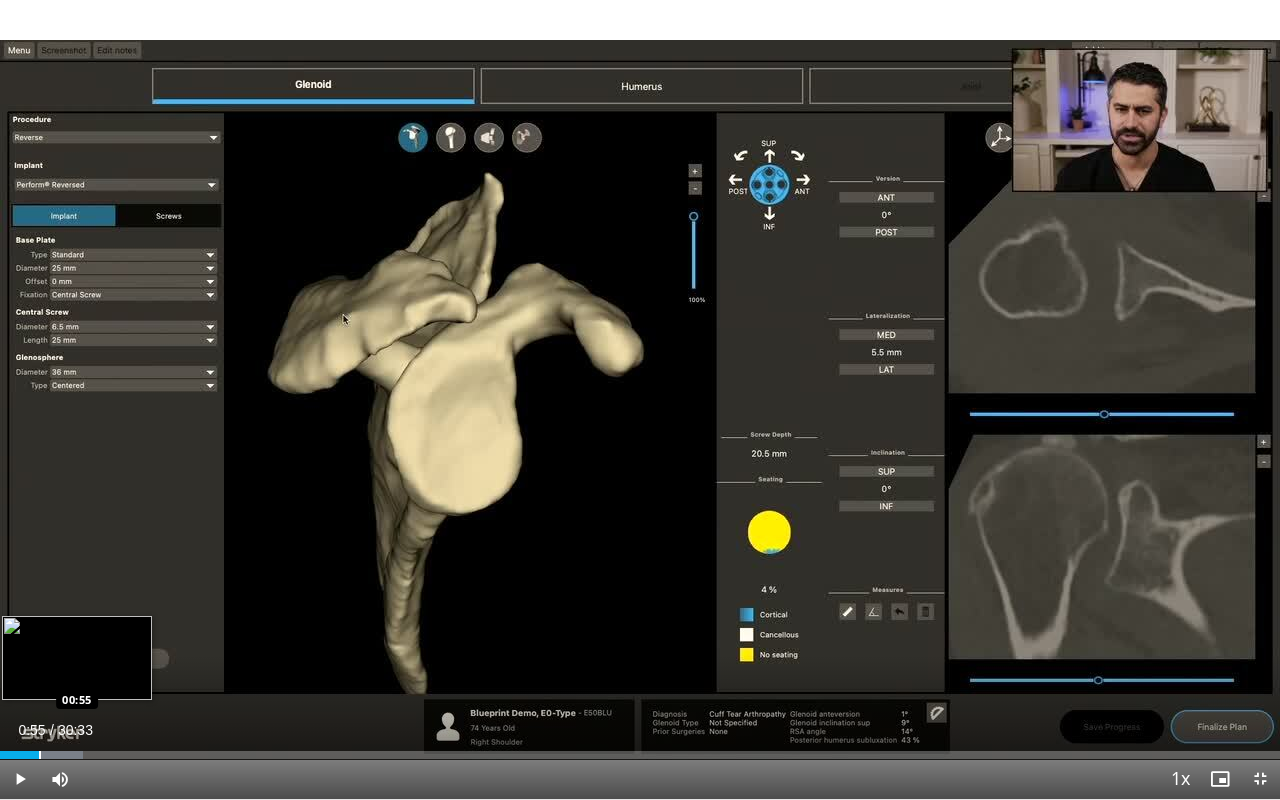 click at bounding box center [40, 755] 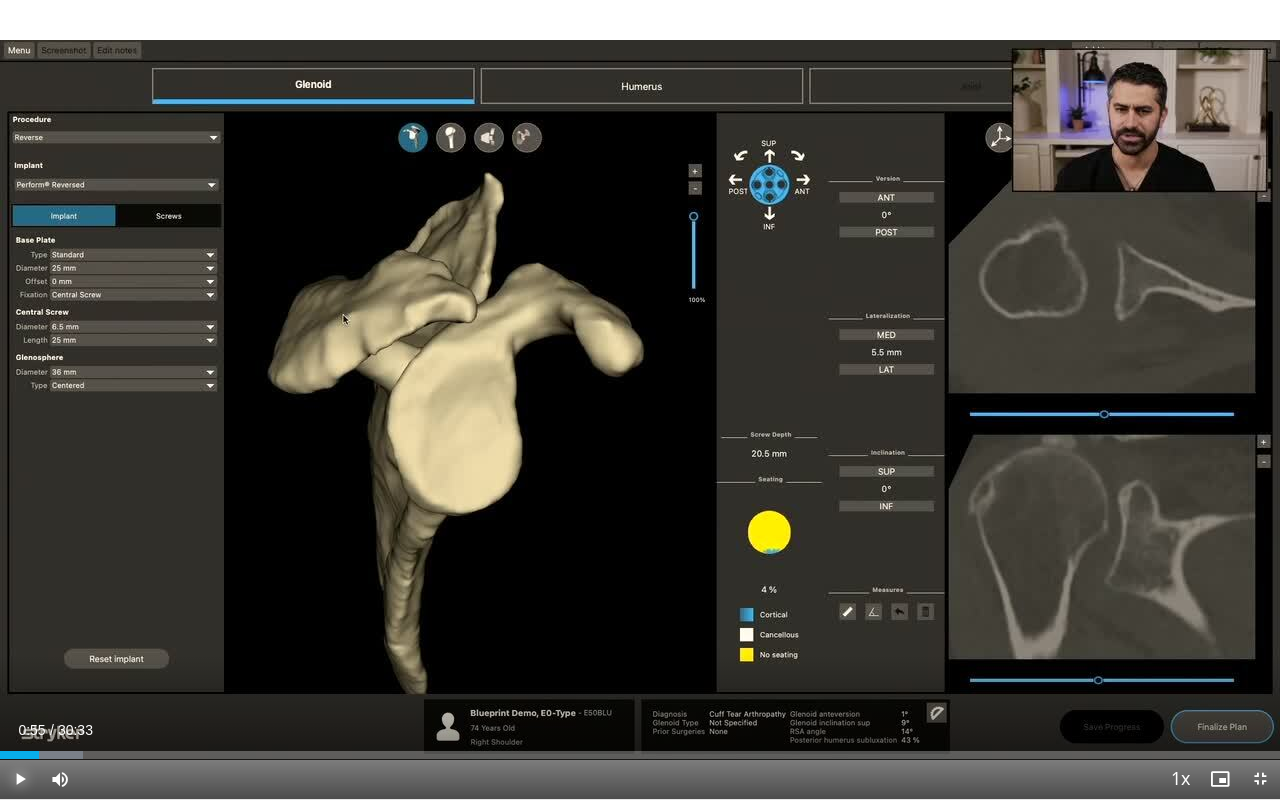 click at bounding box center [20, 779] 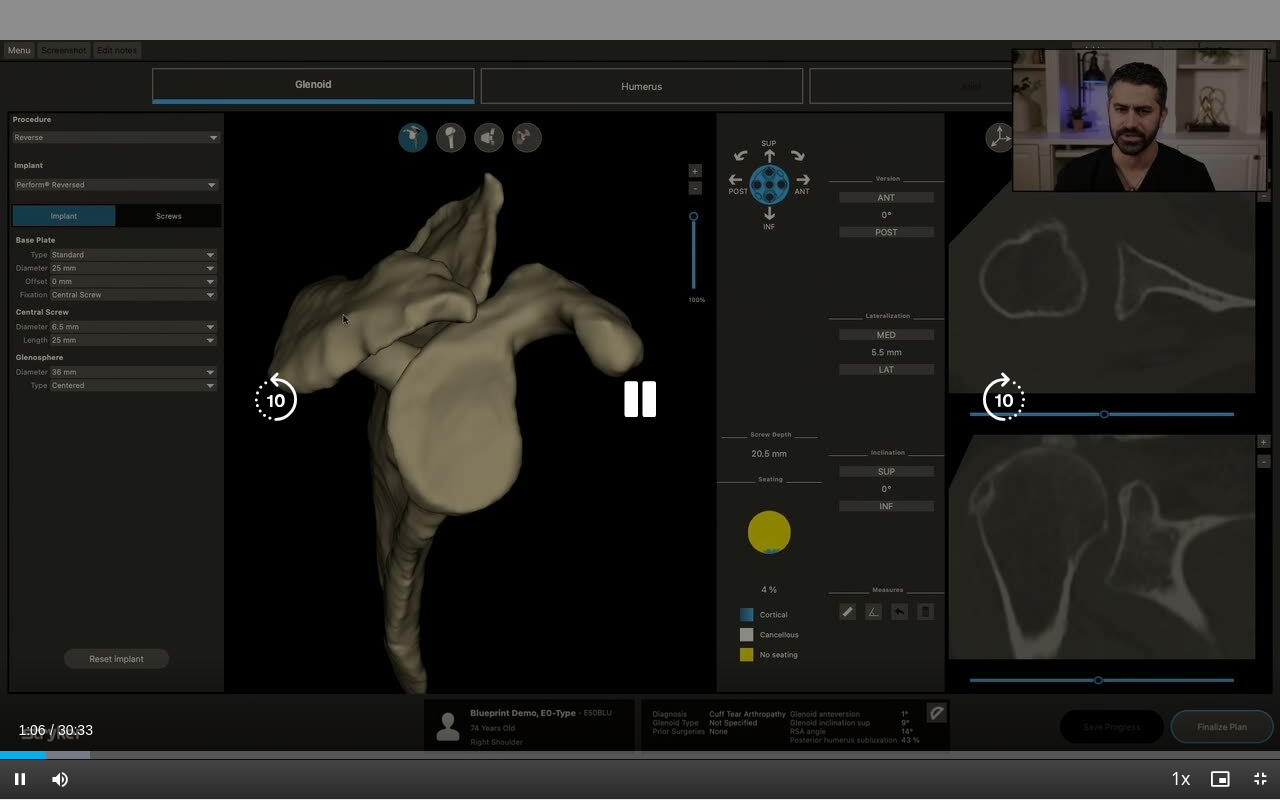 click at bounding box center (1004, 400) 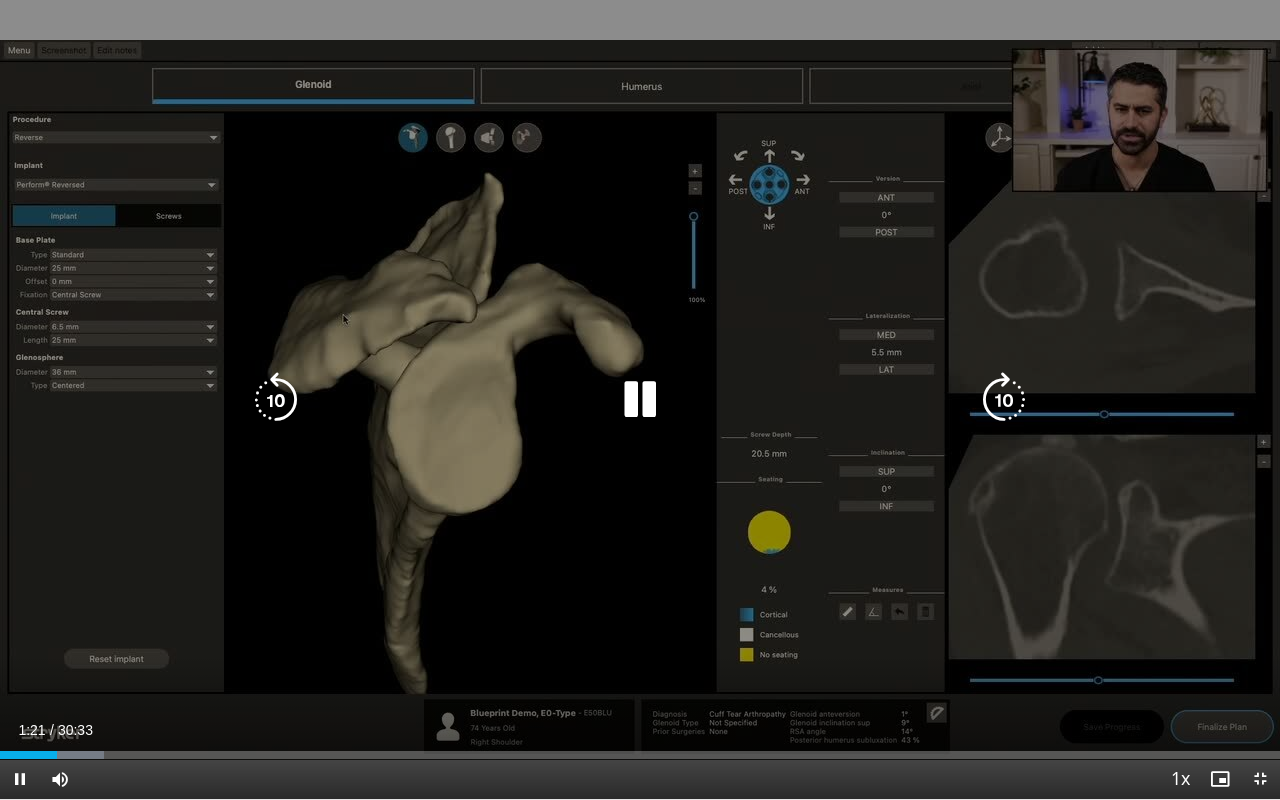 drag, startPoint x: 986, startPoint y: 396, endPoint x: 855, endPoint y: 418, distance: 132.83449 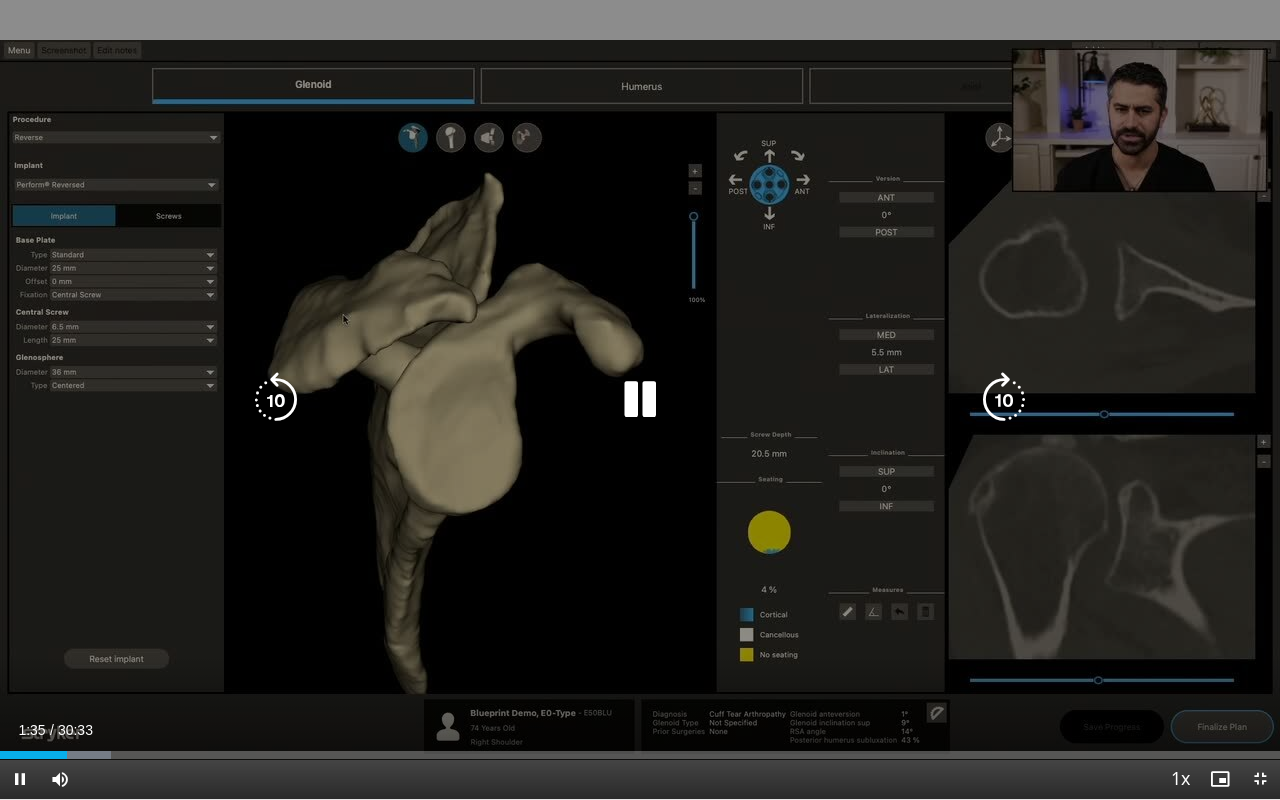 click at bounding box center (276, 400) 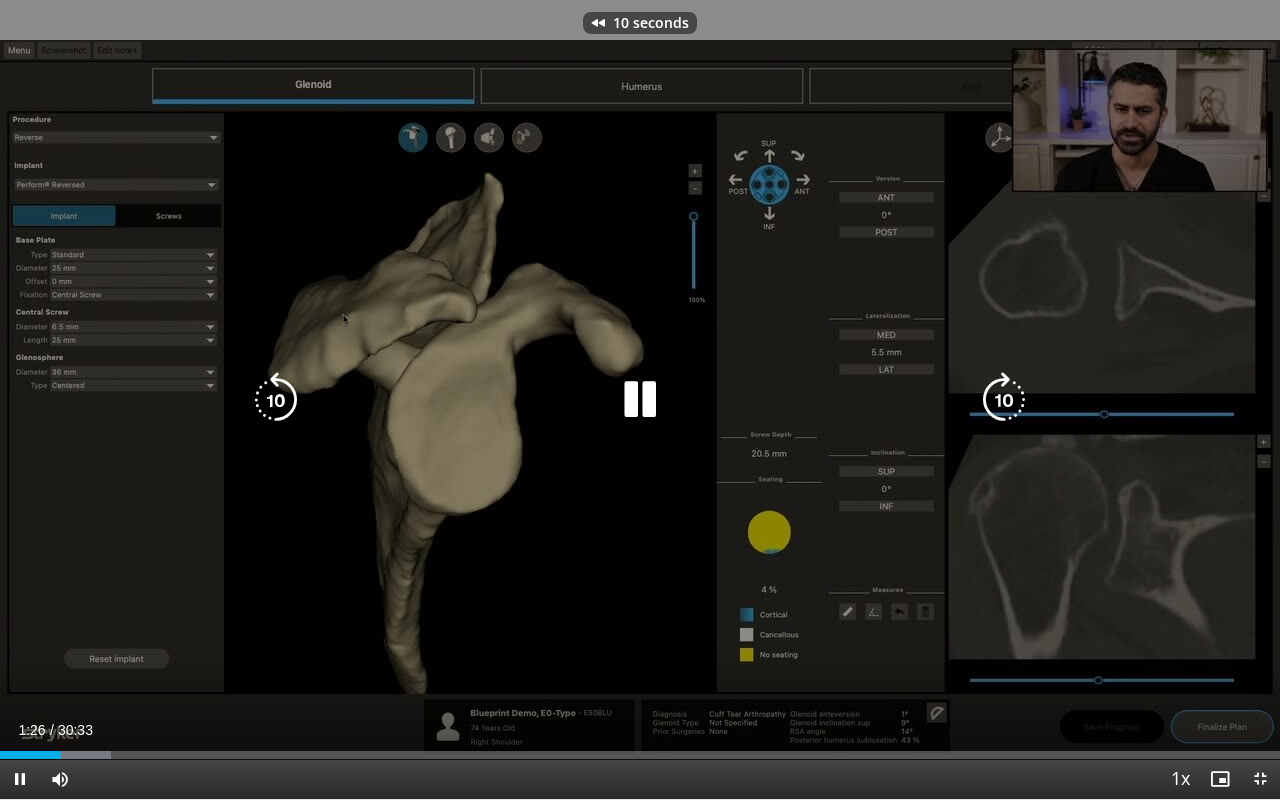 click at bounding box center [276, 400] 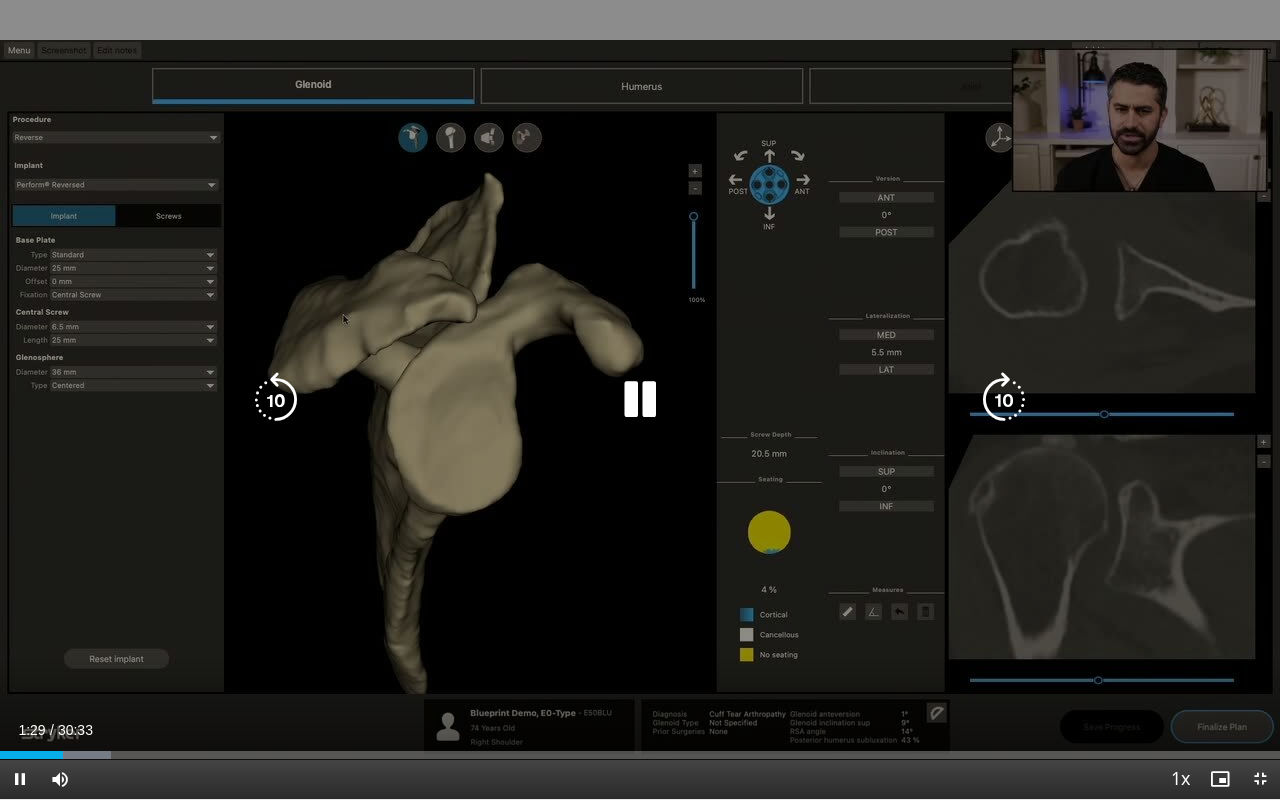 click at bounding box center (640, 400) 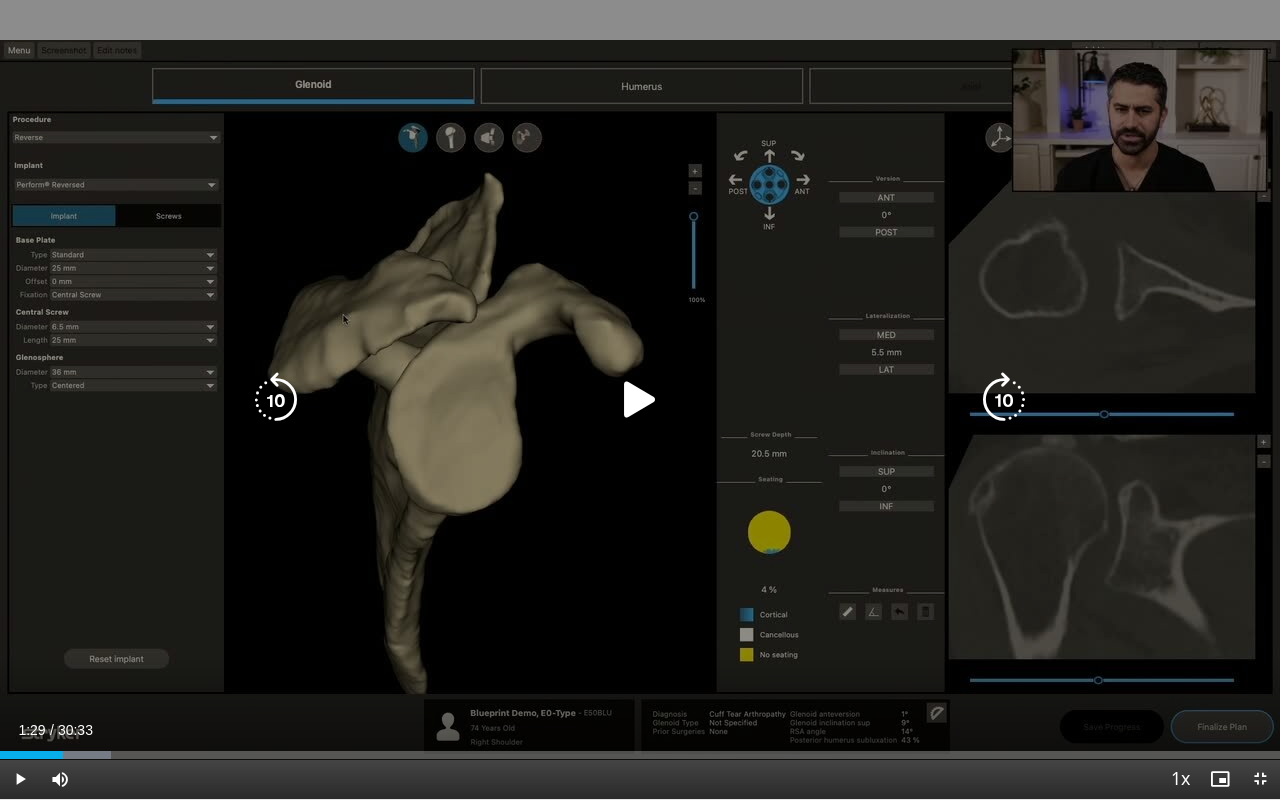 click at bounding box center (276, 400) 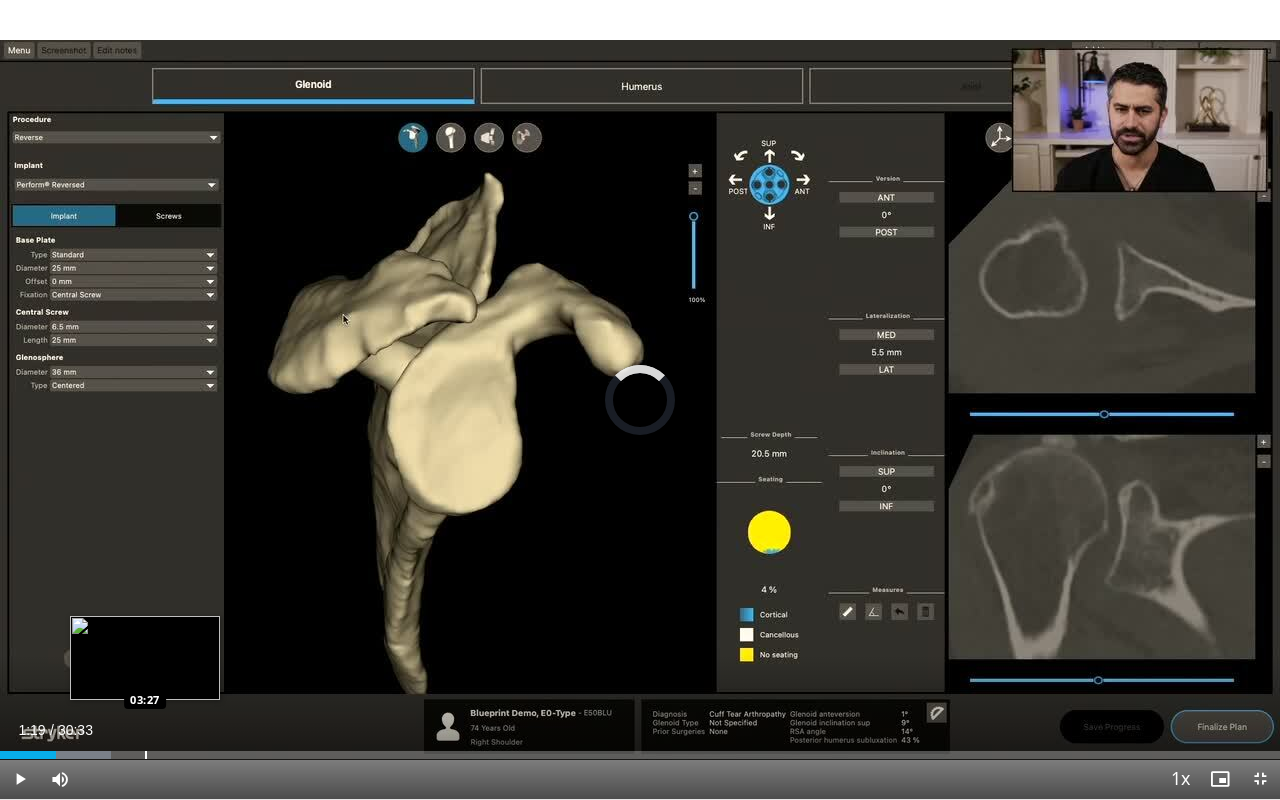 click on "Loaded :  8.65% 01:19 03:27" at bounding box center (640, 749) 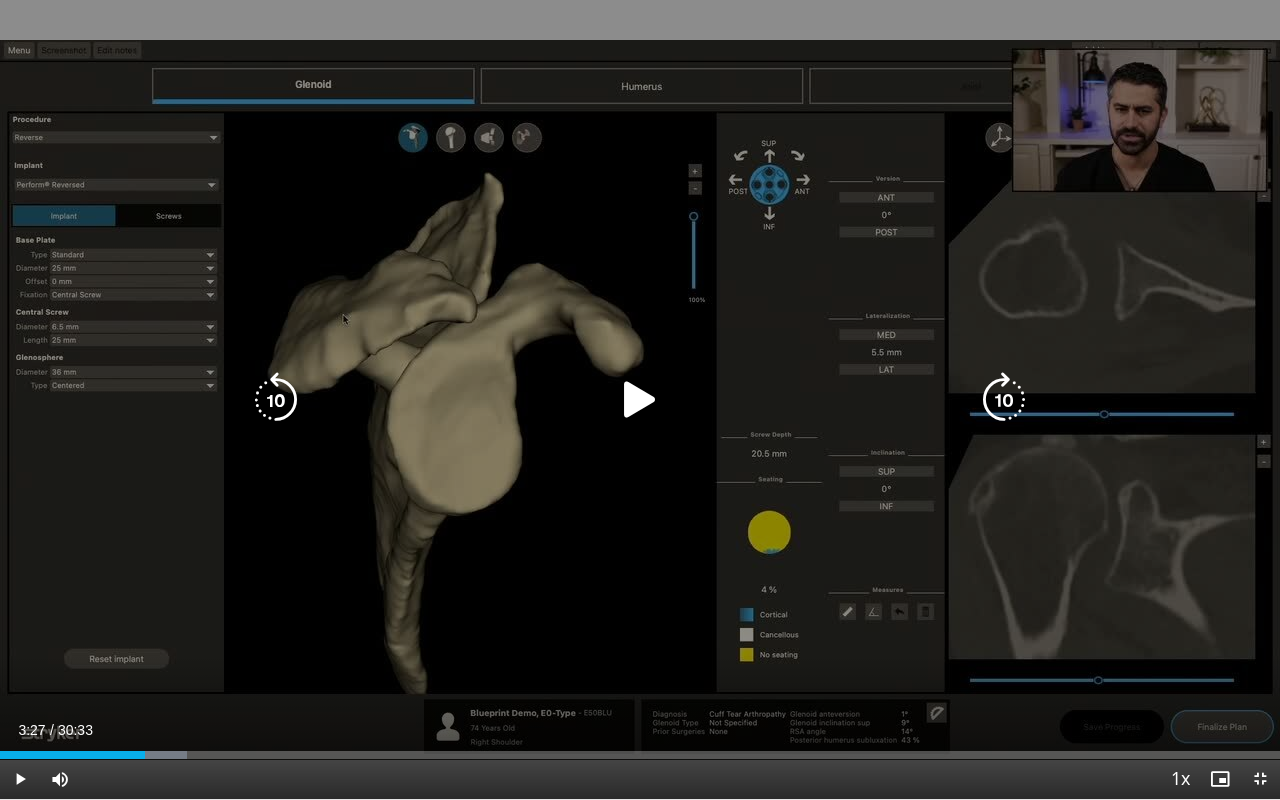 click on "10 seconds
Tap to unmute" at bounding box center [640, 399] 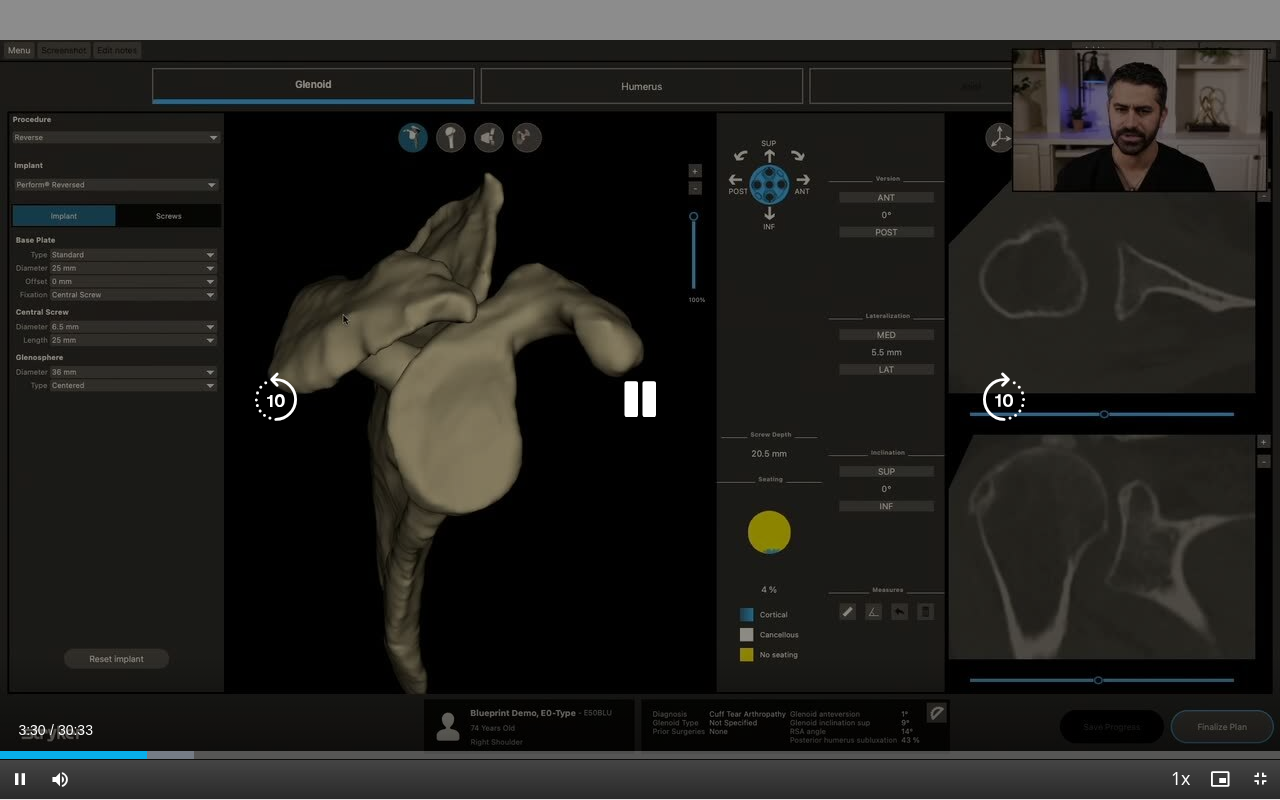 click at bounding box center (276, 400) 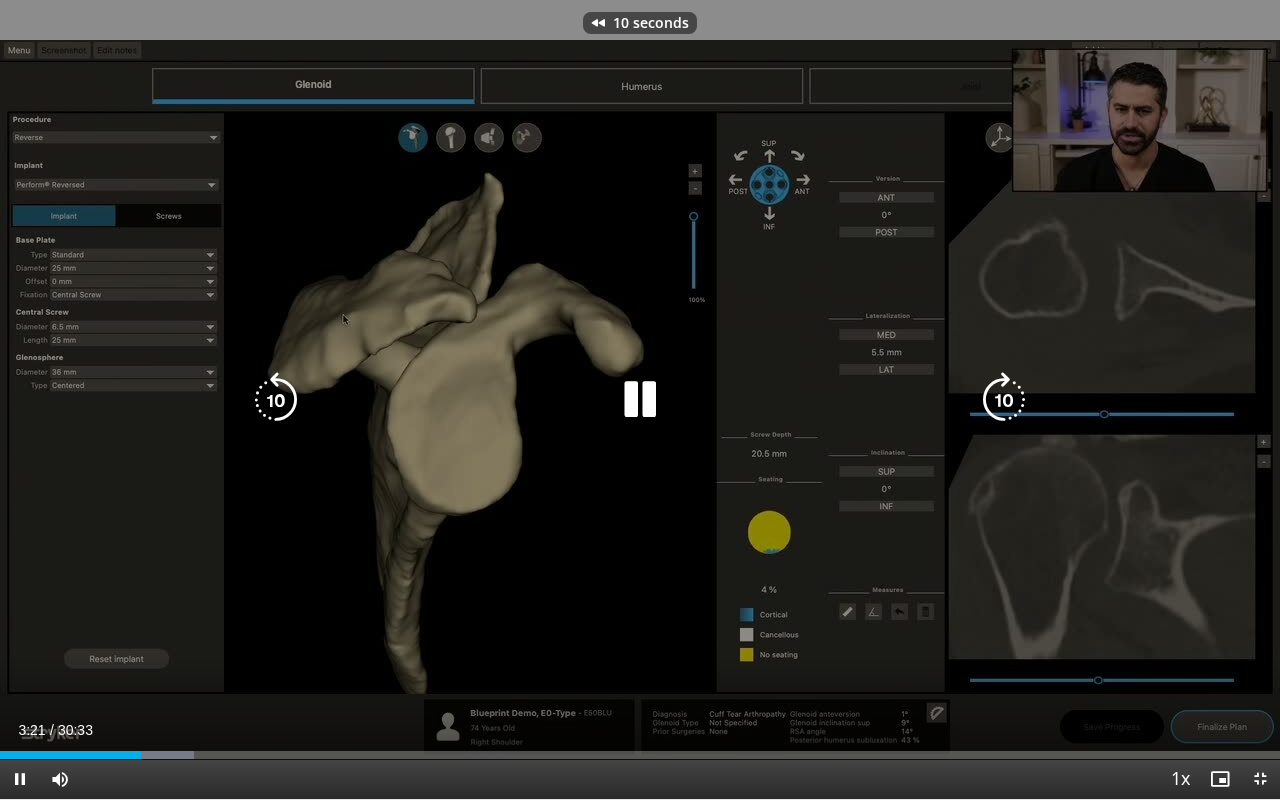 click at bounding box center [276, 400] 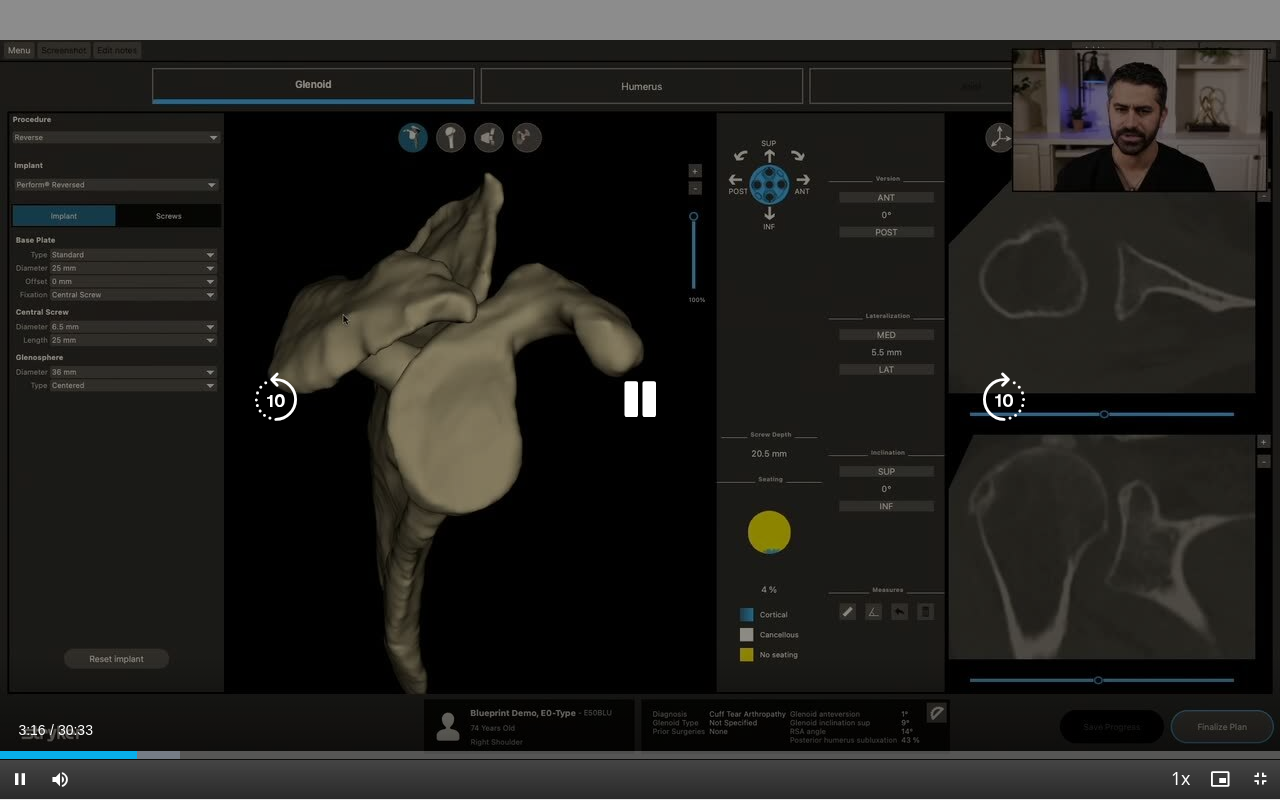 click at bounding box center [276, 400] 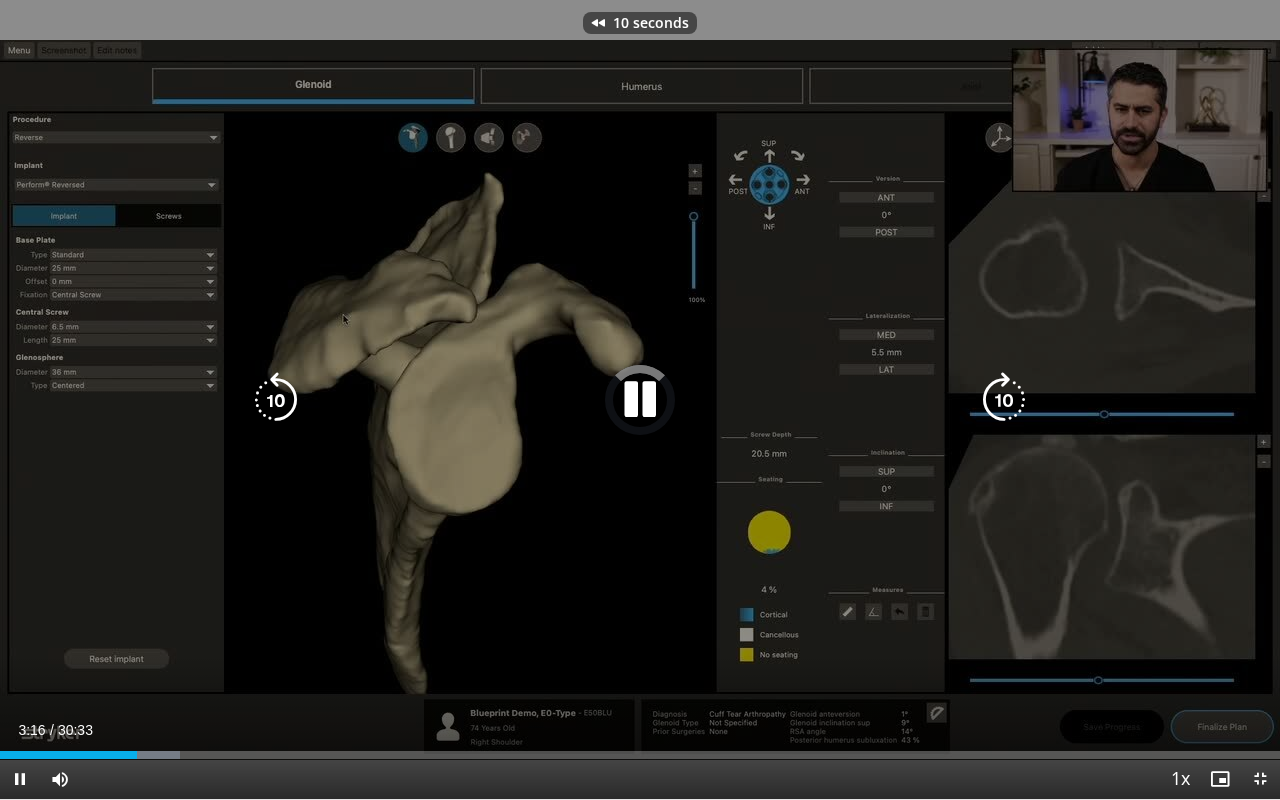 click at bounding box center [276, 400] 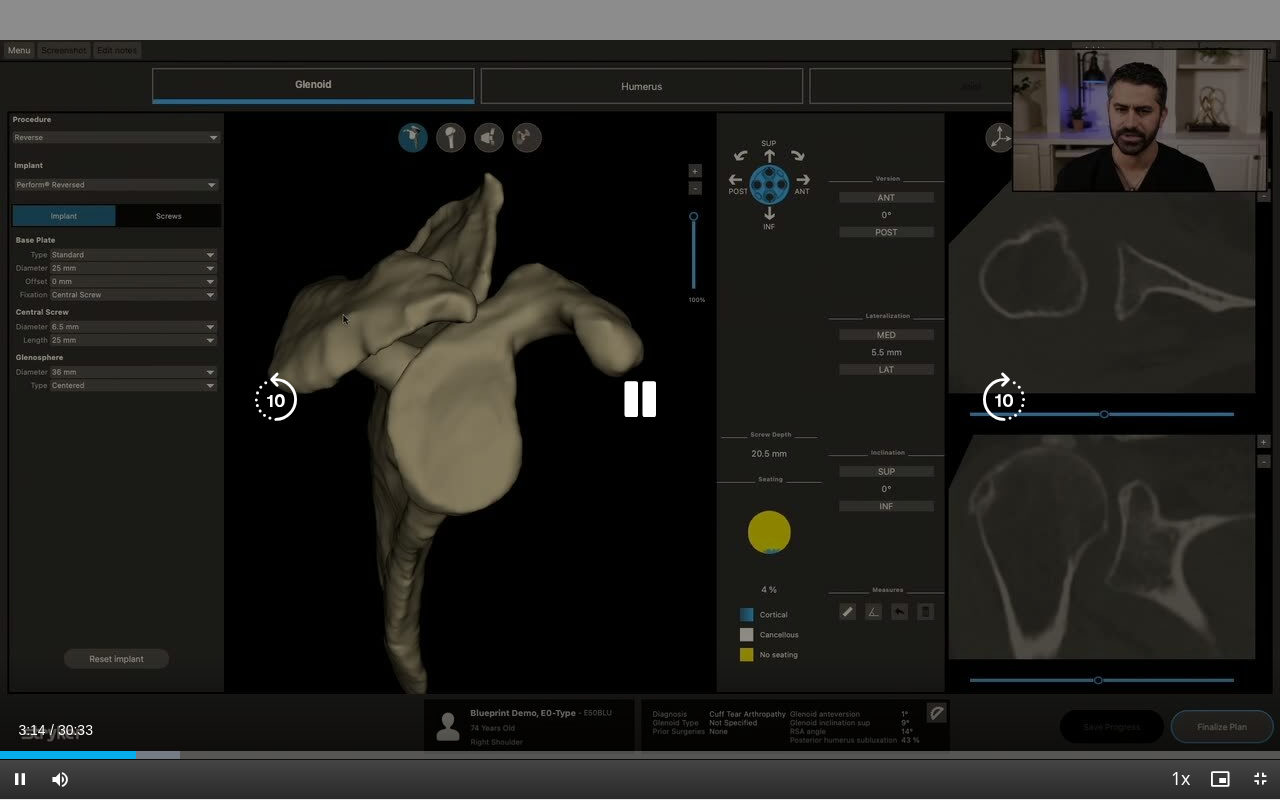 drag, startPoint x: 246, startPoint y: 486, endPoint x: 649, endPoint y: 402, distance: 411.66125 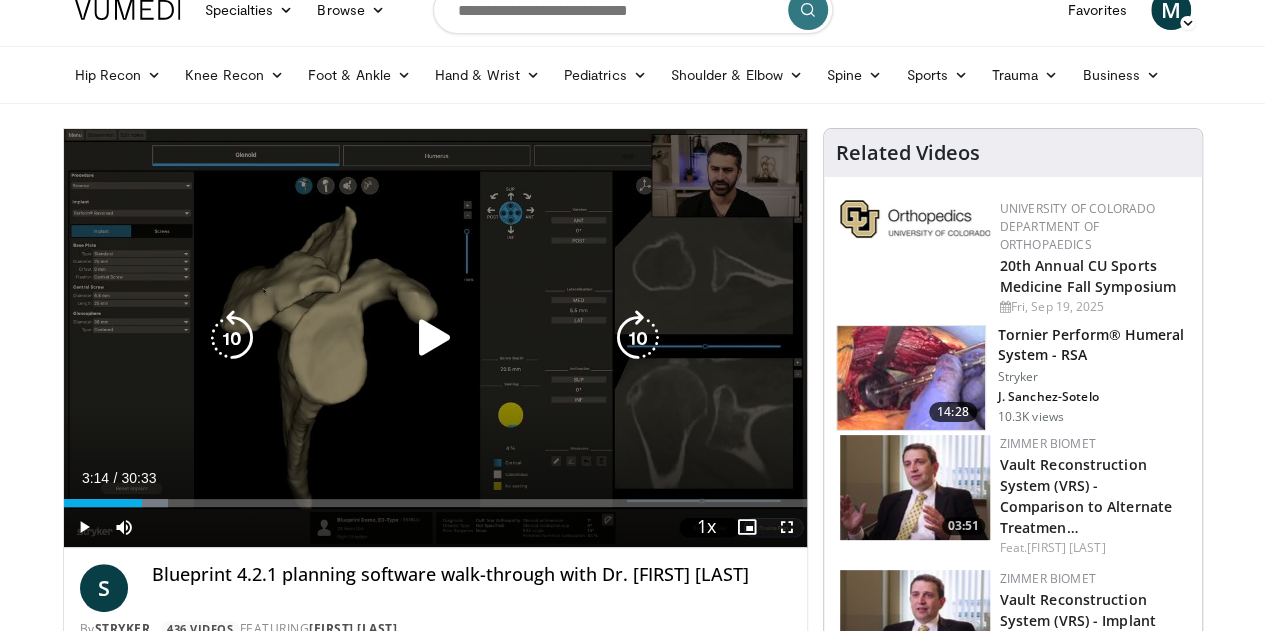 click on "20 seconds
Tap to unmute" at bounding box center (435, 338) 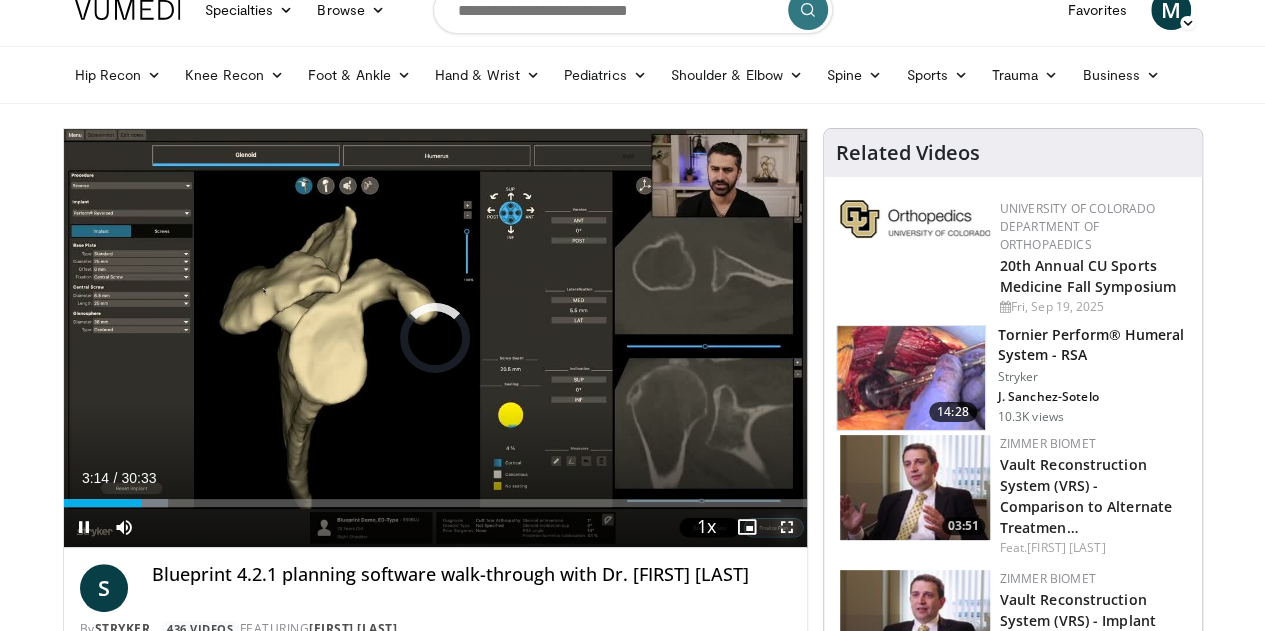 click at bounding box center (787, 527) 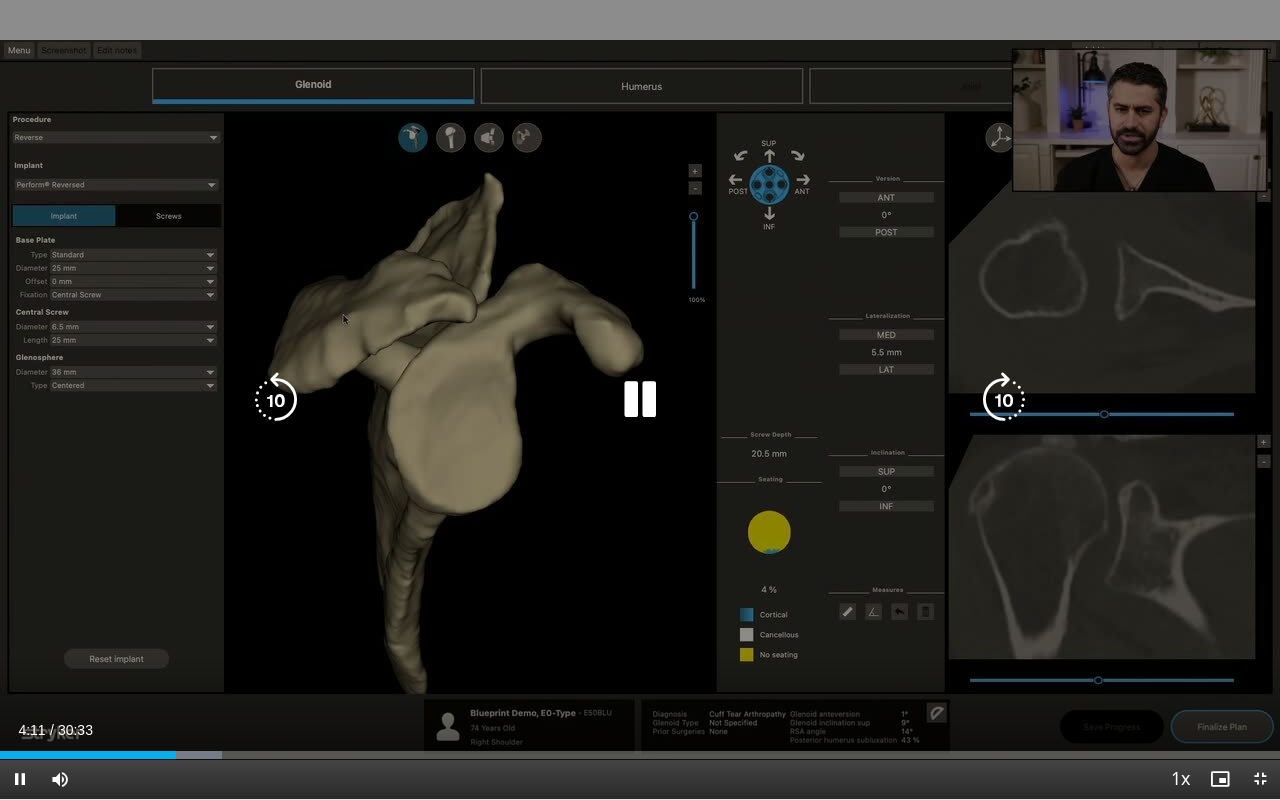 drag, startPoint x: 794, startPoint y: 678, endPoint x: 642, endPoint y: 384, distance: 330.96826 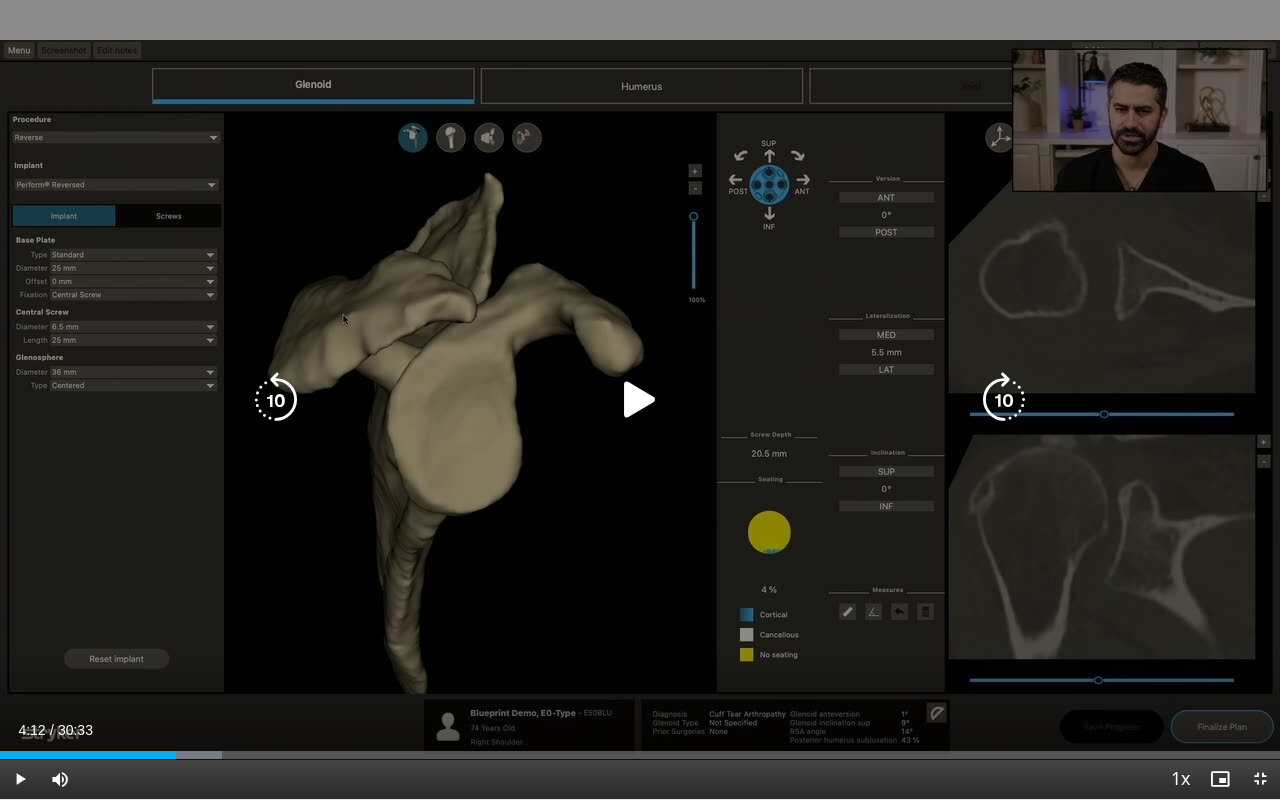 click at bounding box center [640, 400] 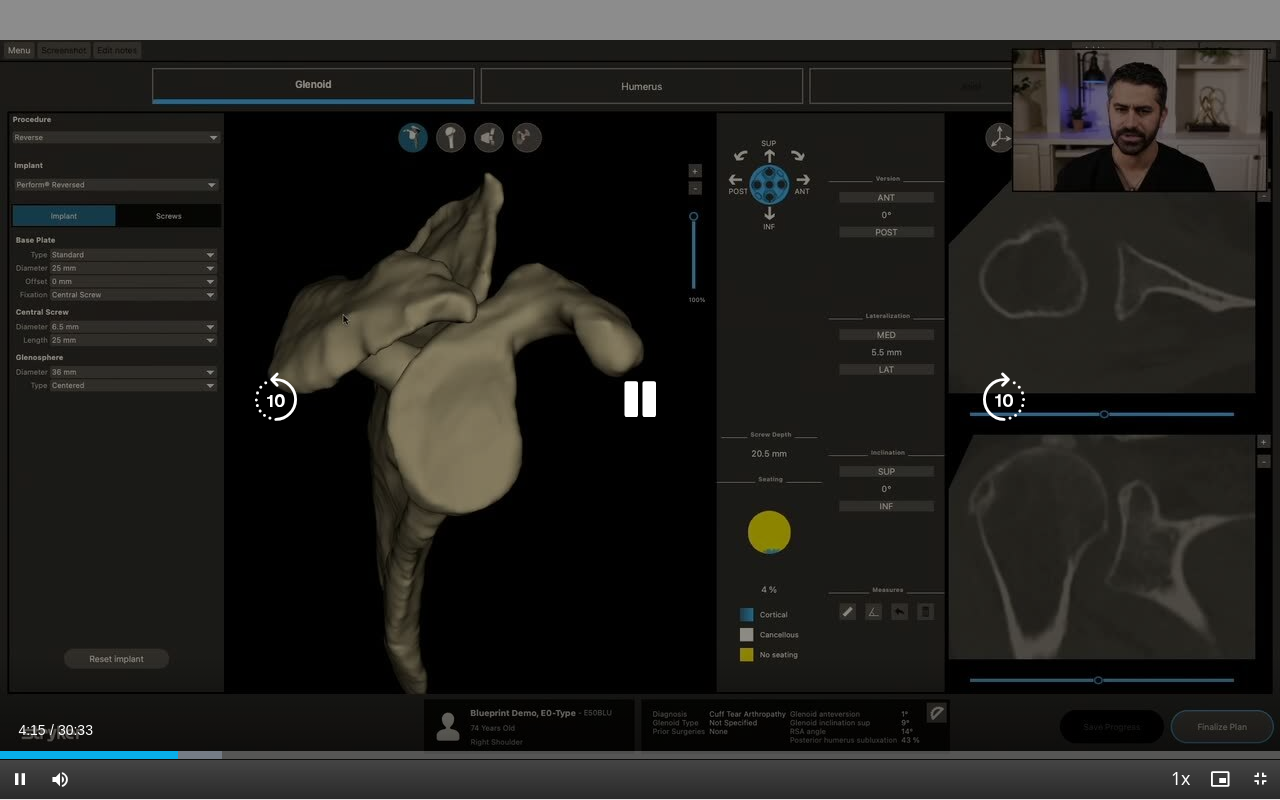 click at bounding box center (276, 400) 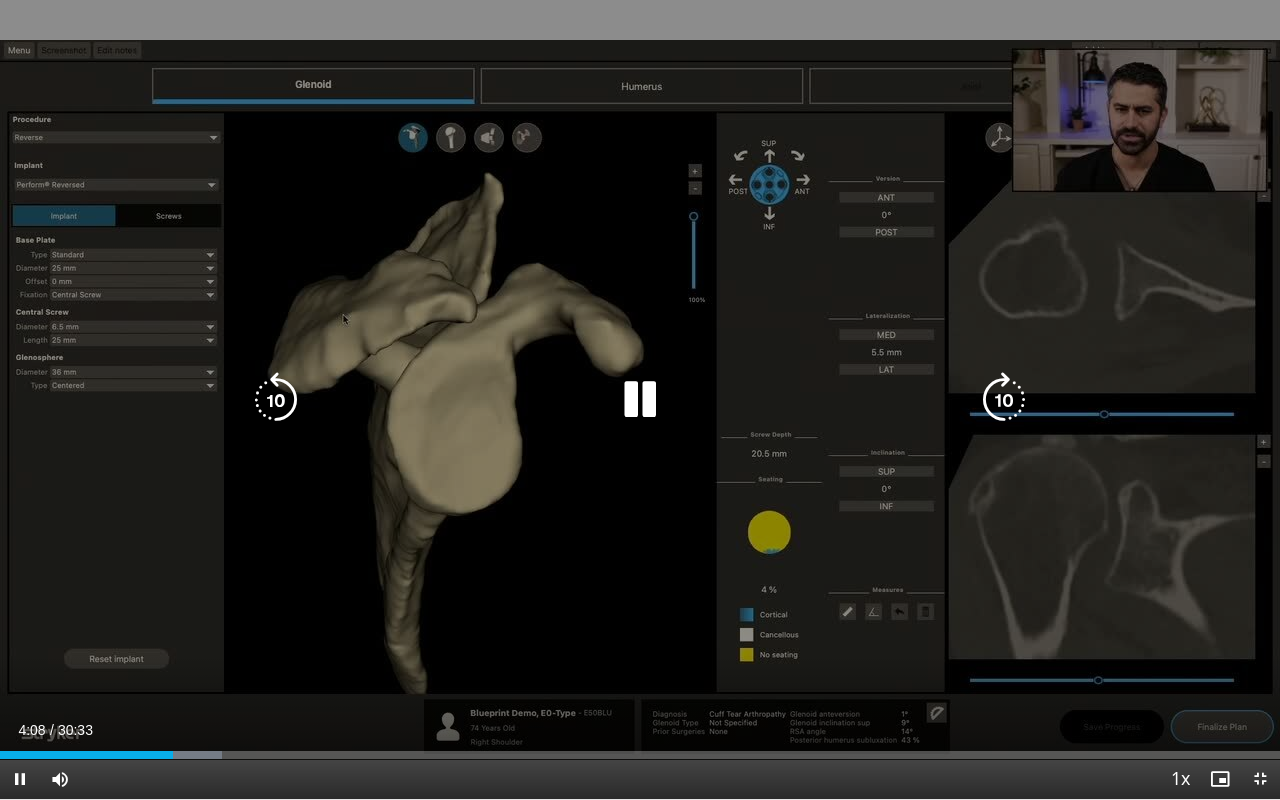 click at bounding box center [276, 400] 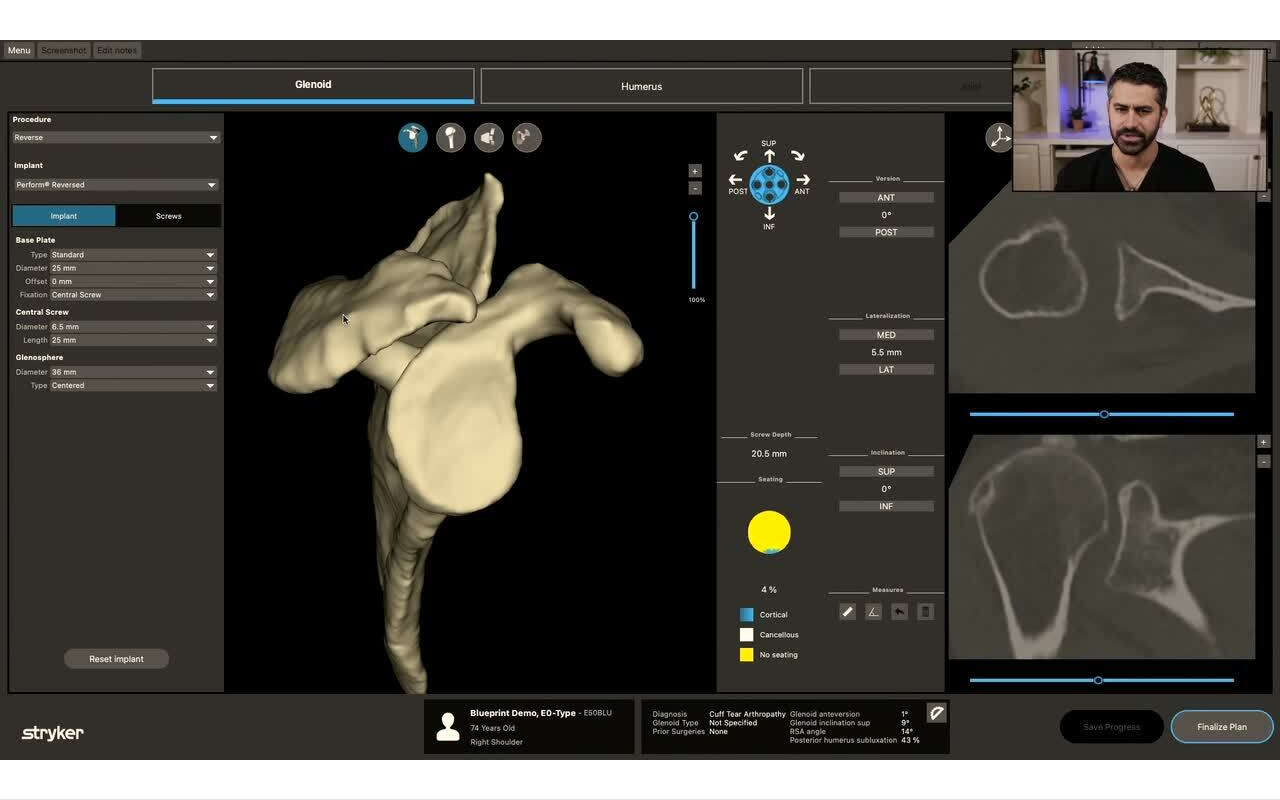 type 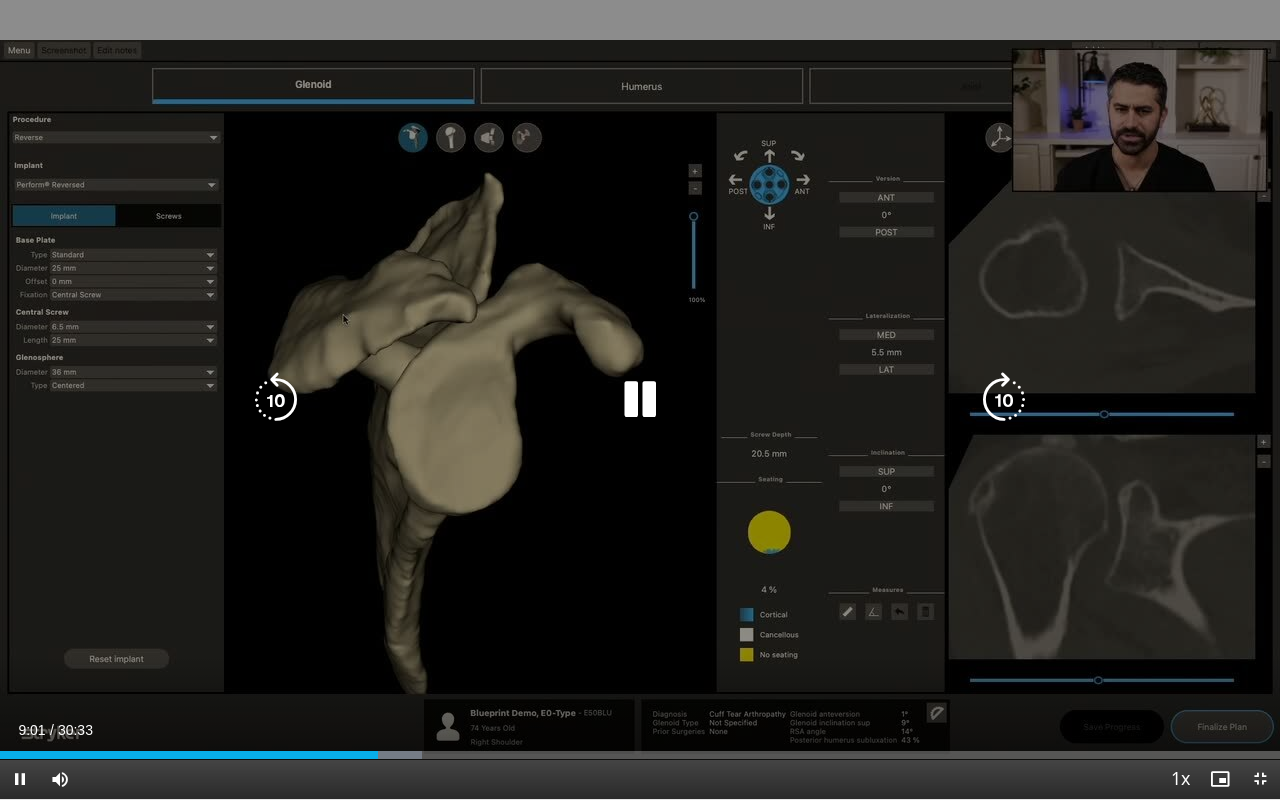 click at bounding box center (640, 400) 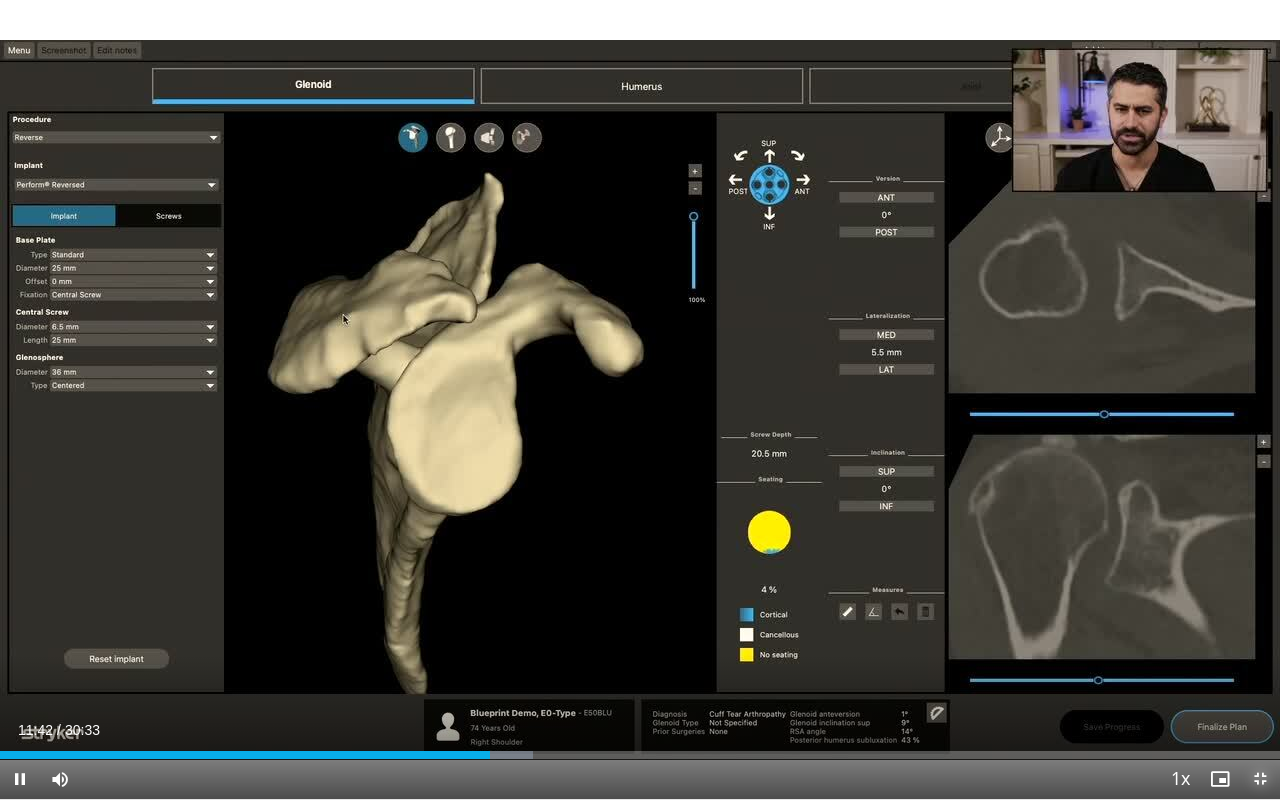 click at bounding box center [1260, 779] 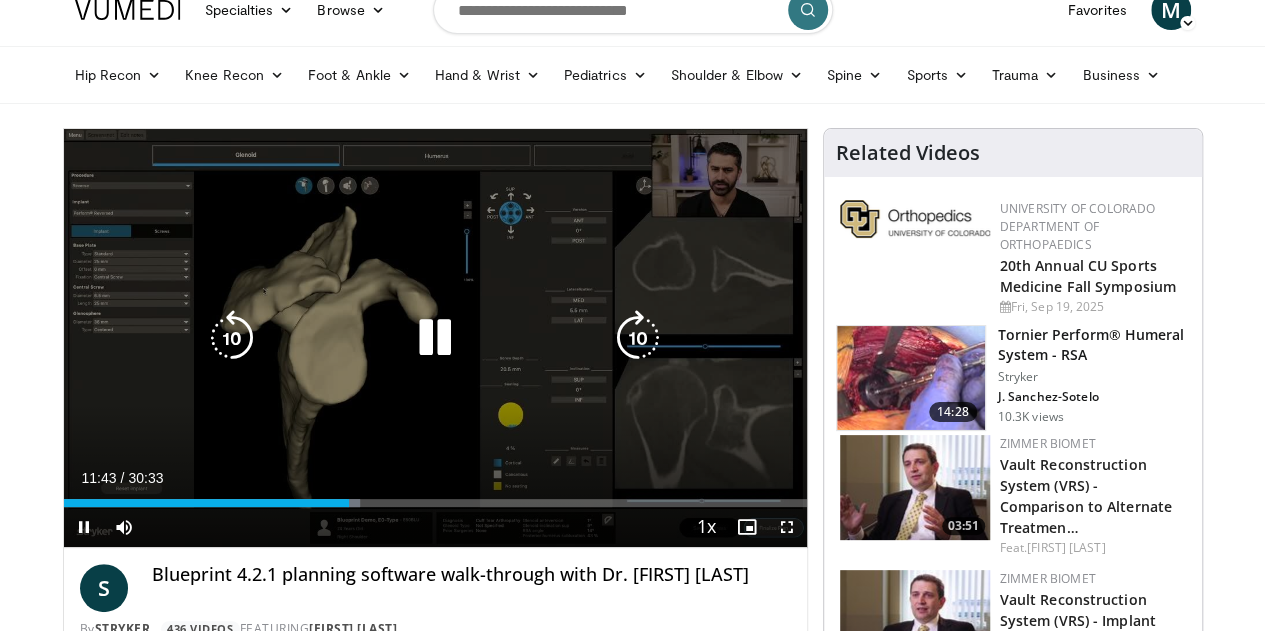 click at bounding box center (435, 338) 